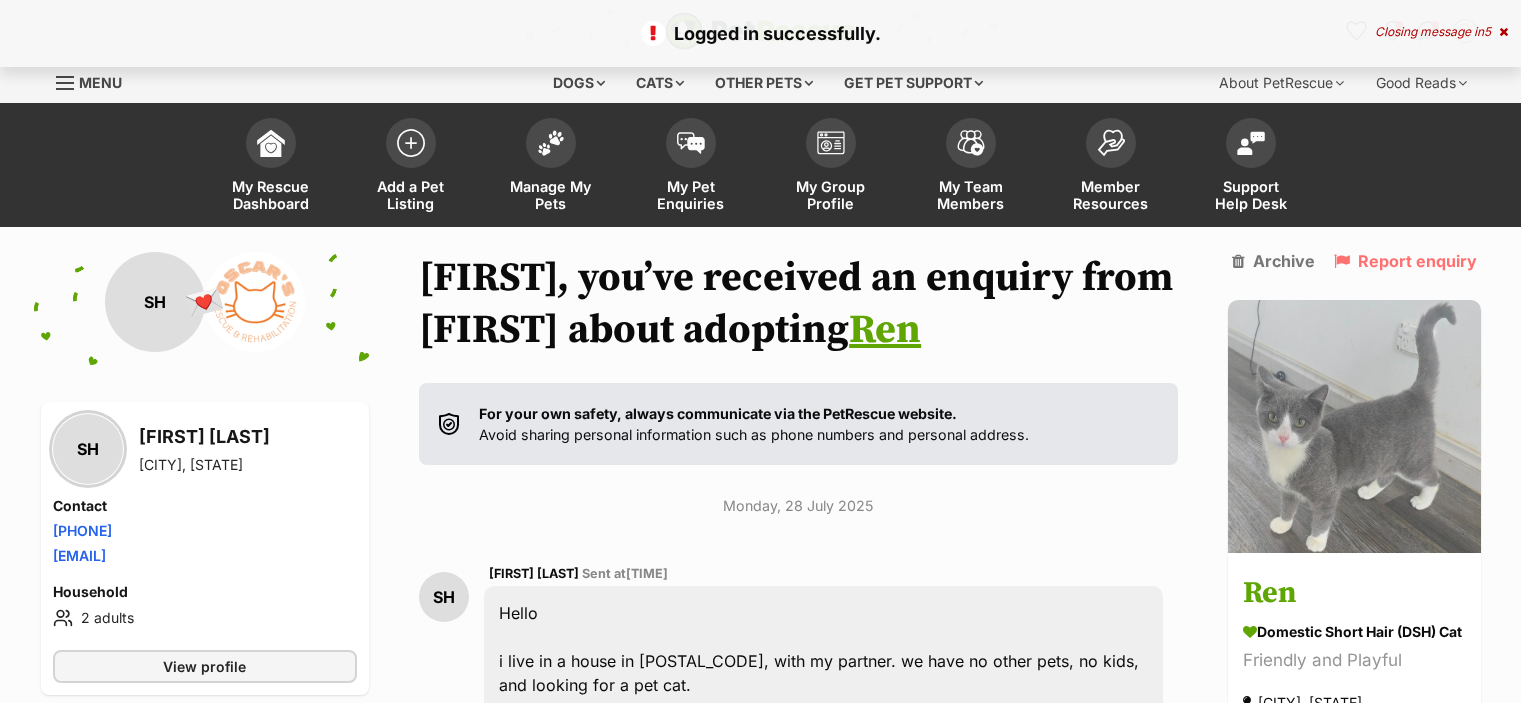 scroll, scrollTop: 166, scrollLeft: 0, axis: vertical 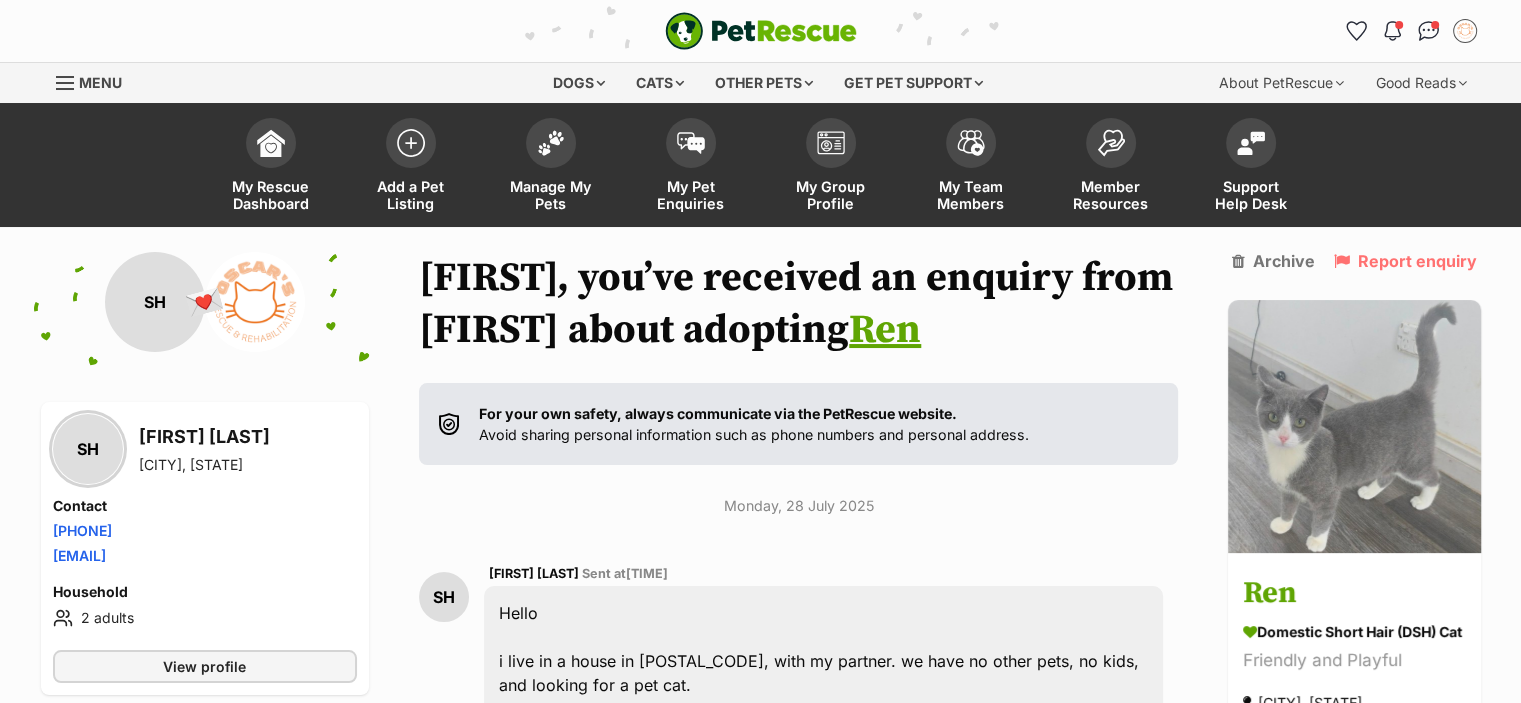 click on "Ren" at bounding box center [885, 330] 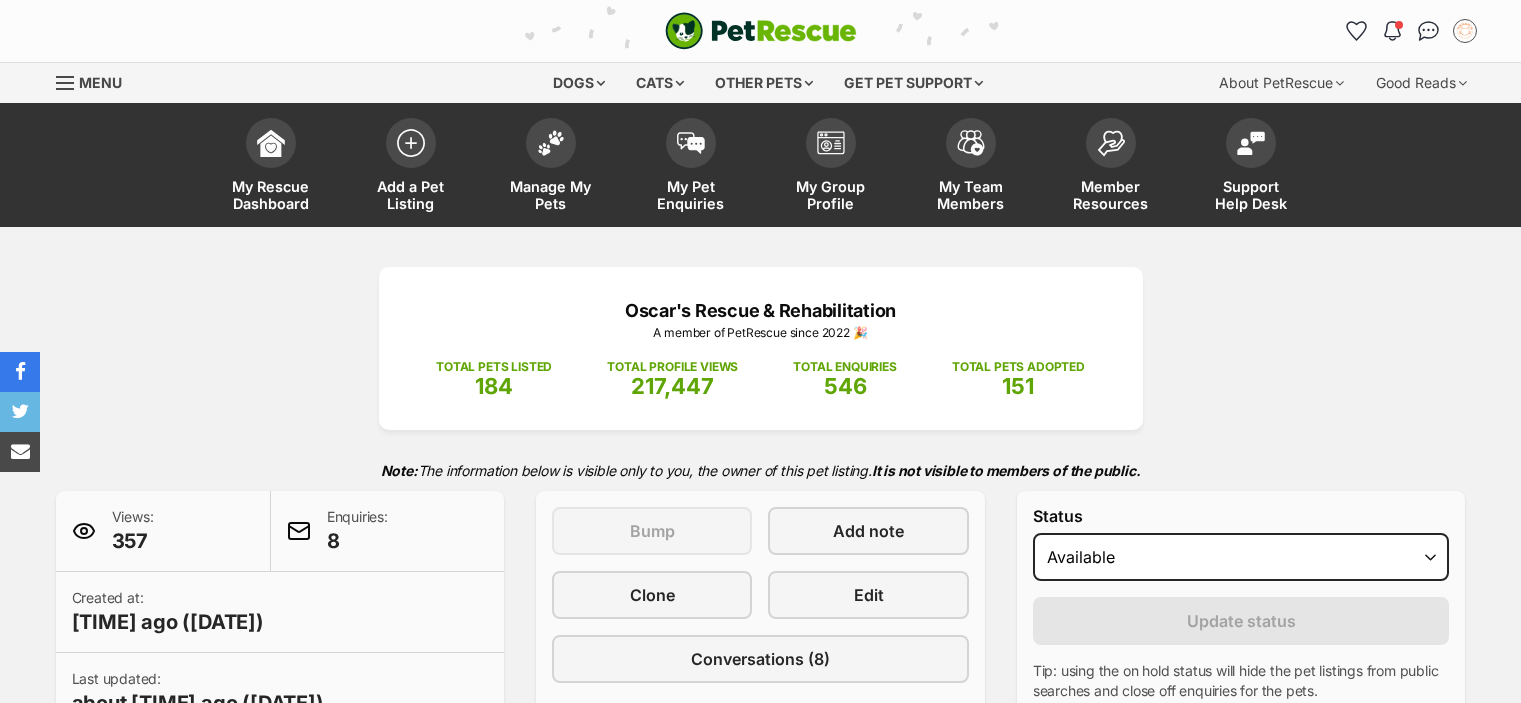 scroll, scrollTop: 0, scrollLeft: 0, axis: both 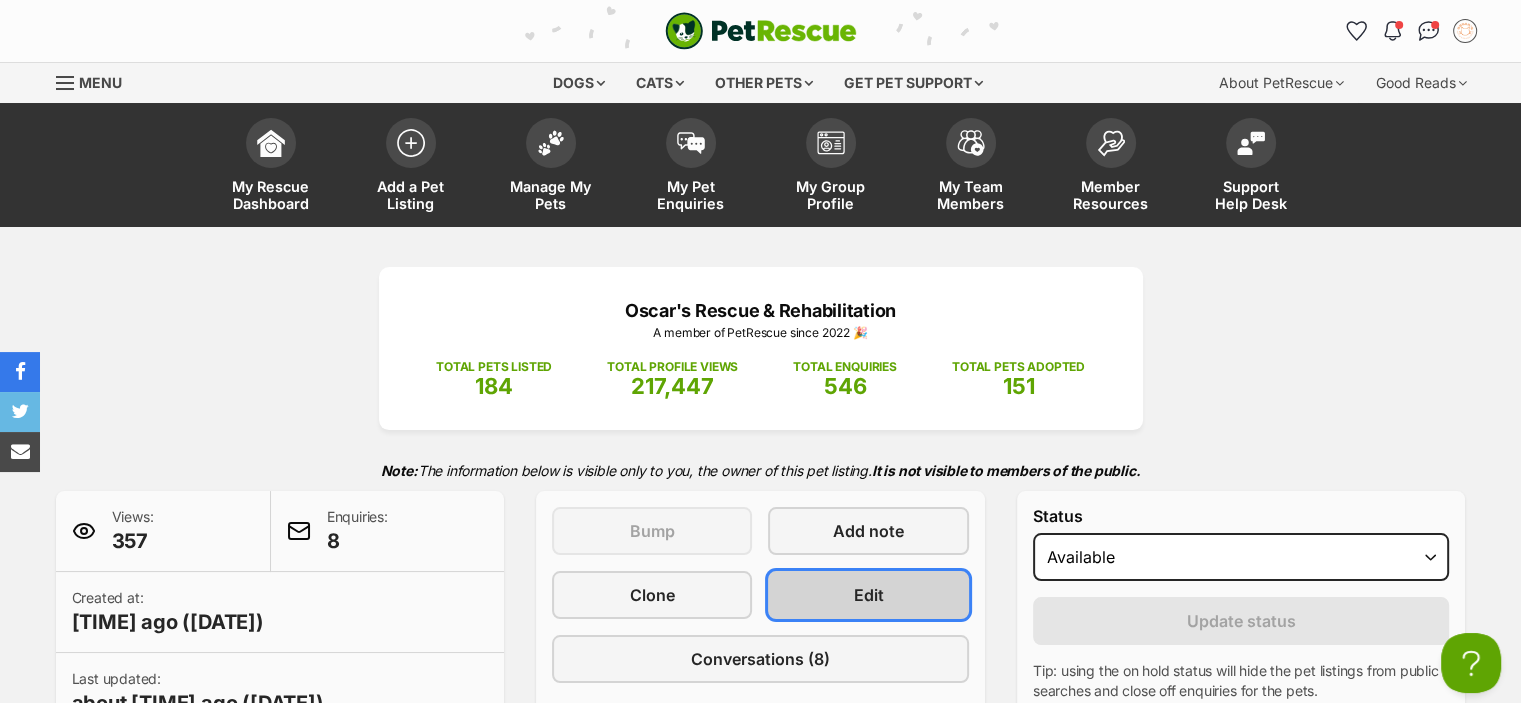 click on "Edit" at bounding box center (868, 595) 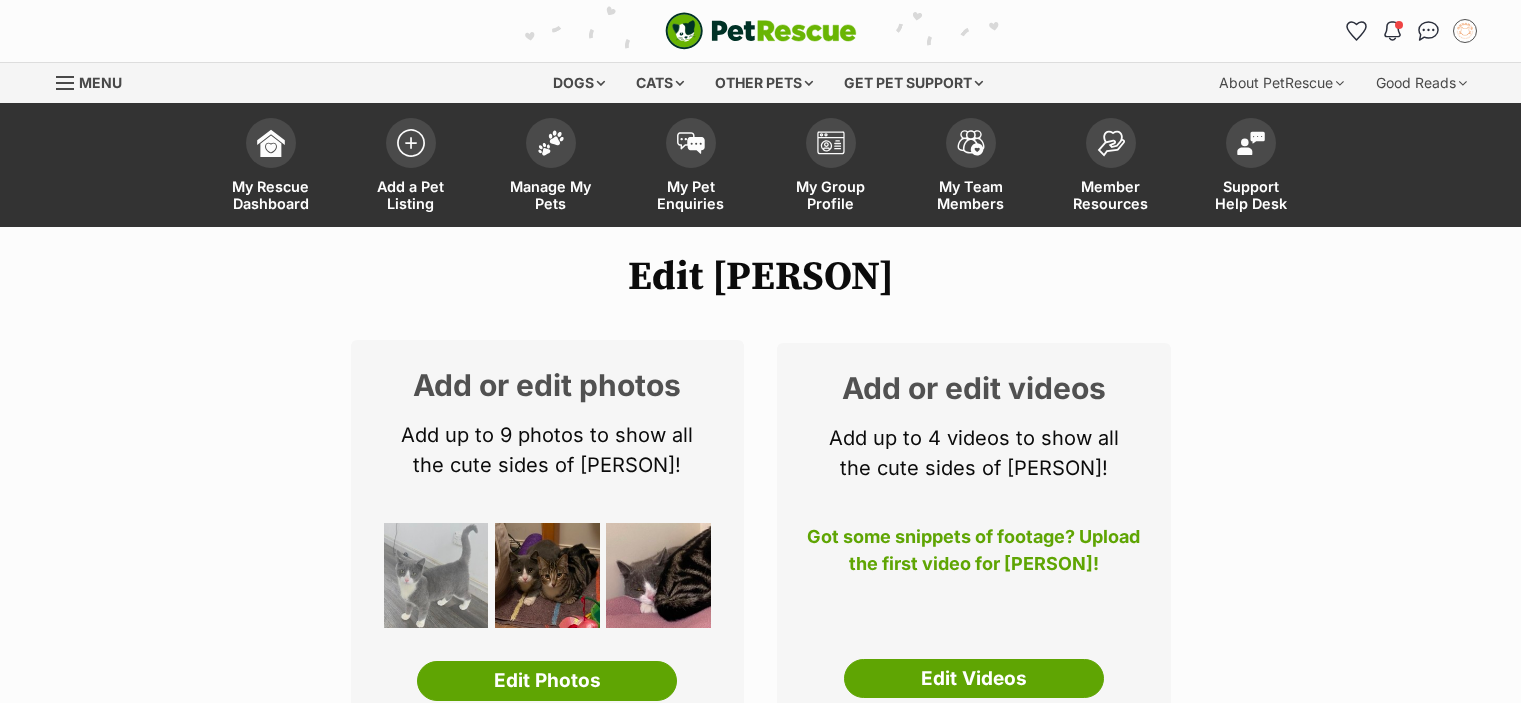 scroll, scrollTop: 0, scrollLeft: 0, axis: both 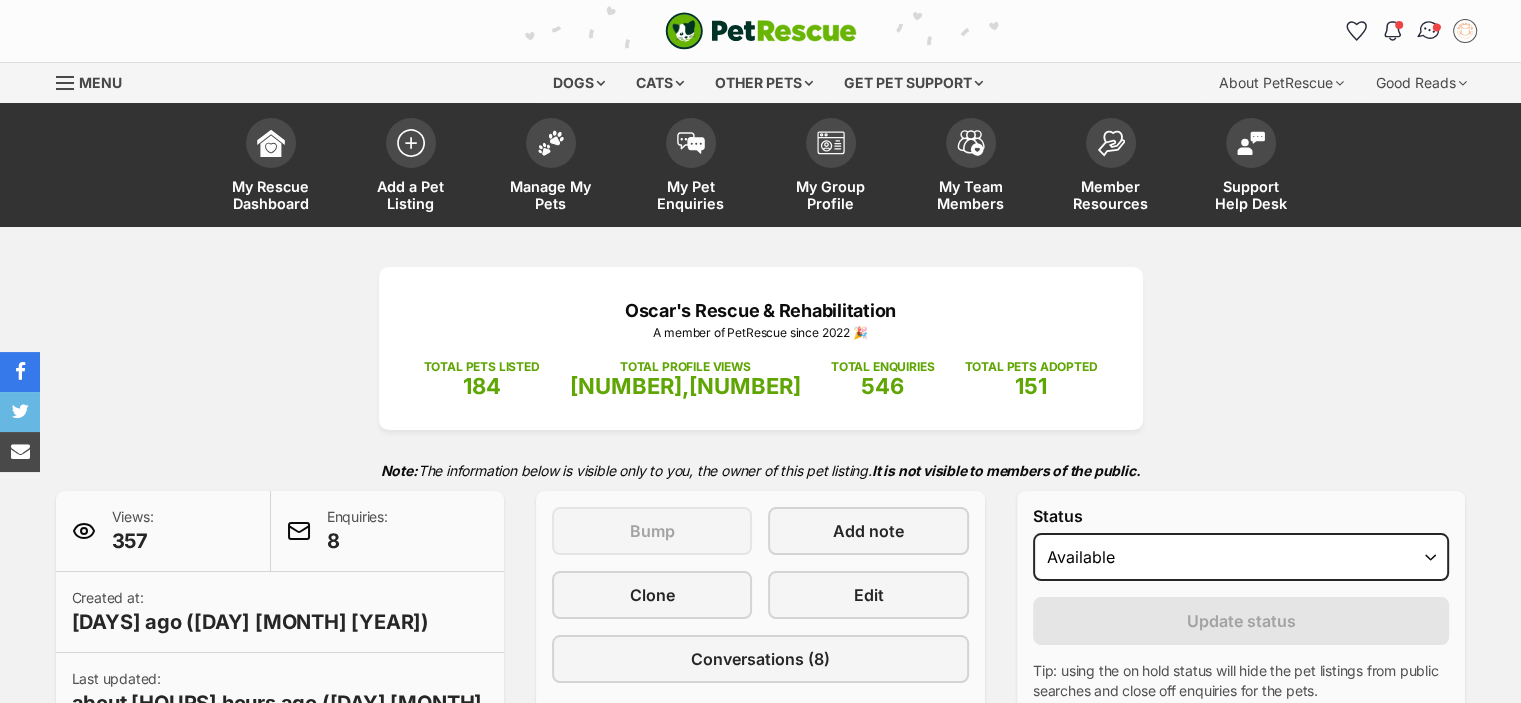 click at bounding box center (1428, 31) 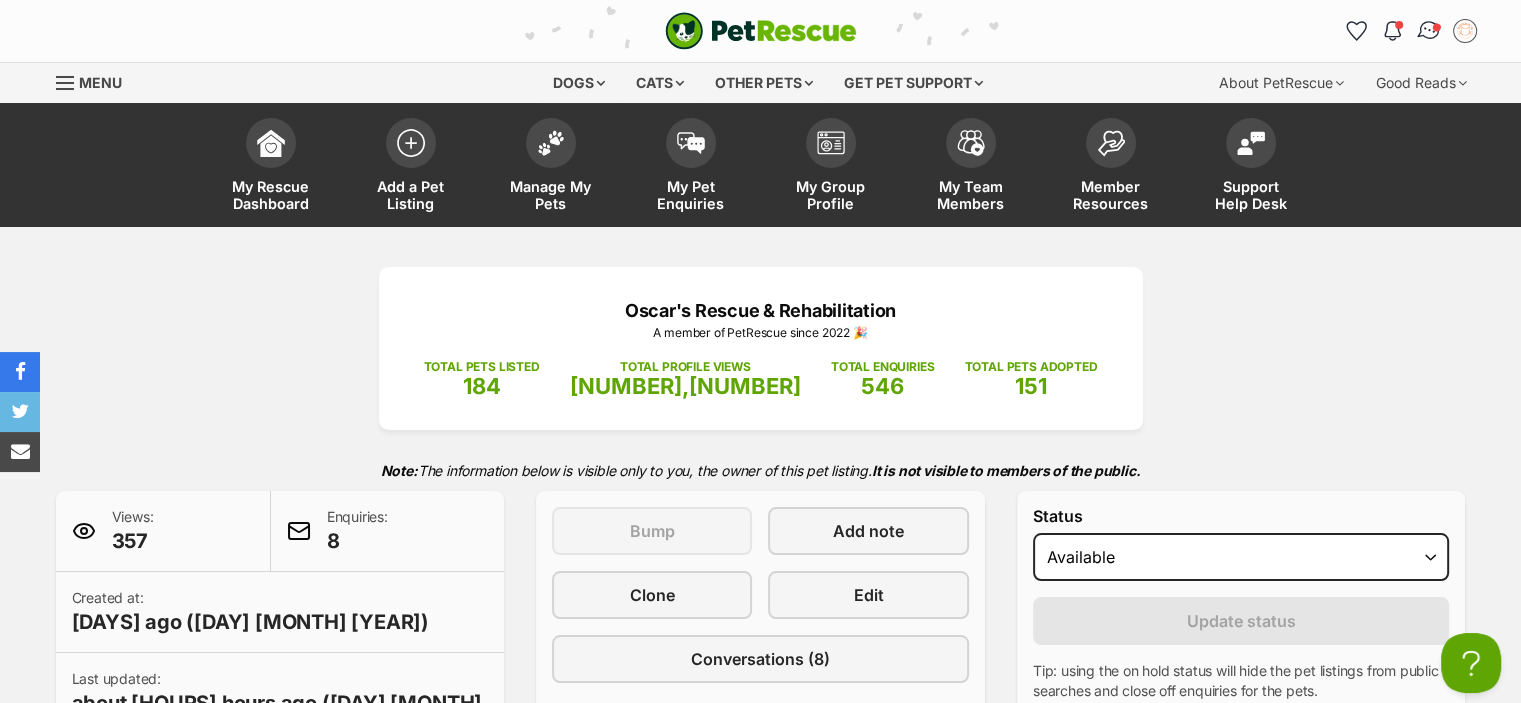 scroll, scrollTop: 0, scrollLeft: 0, axis: both 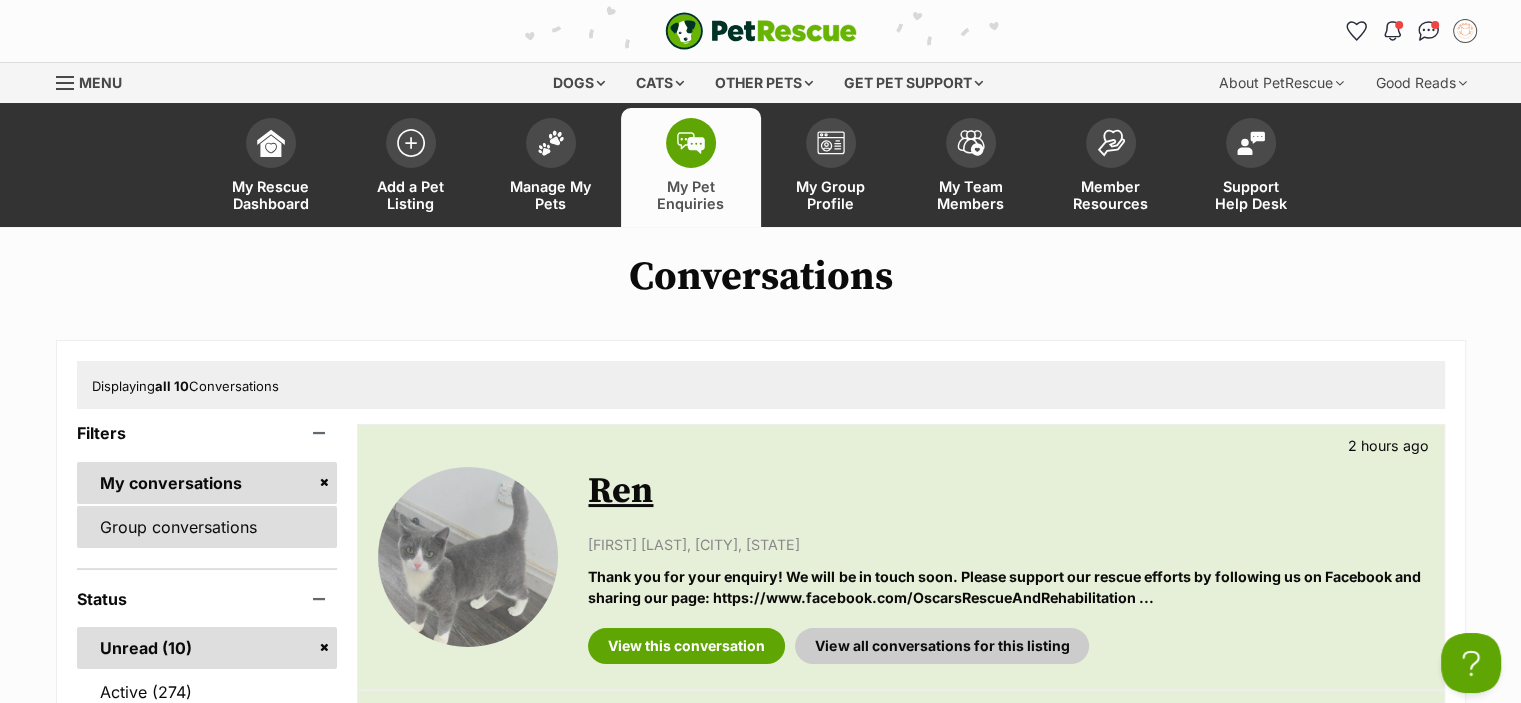 click on "Group conversations" at bounding box center (207, 527) 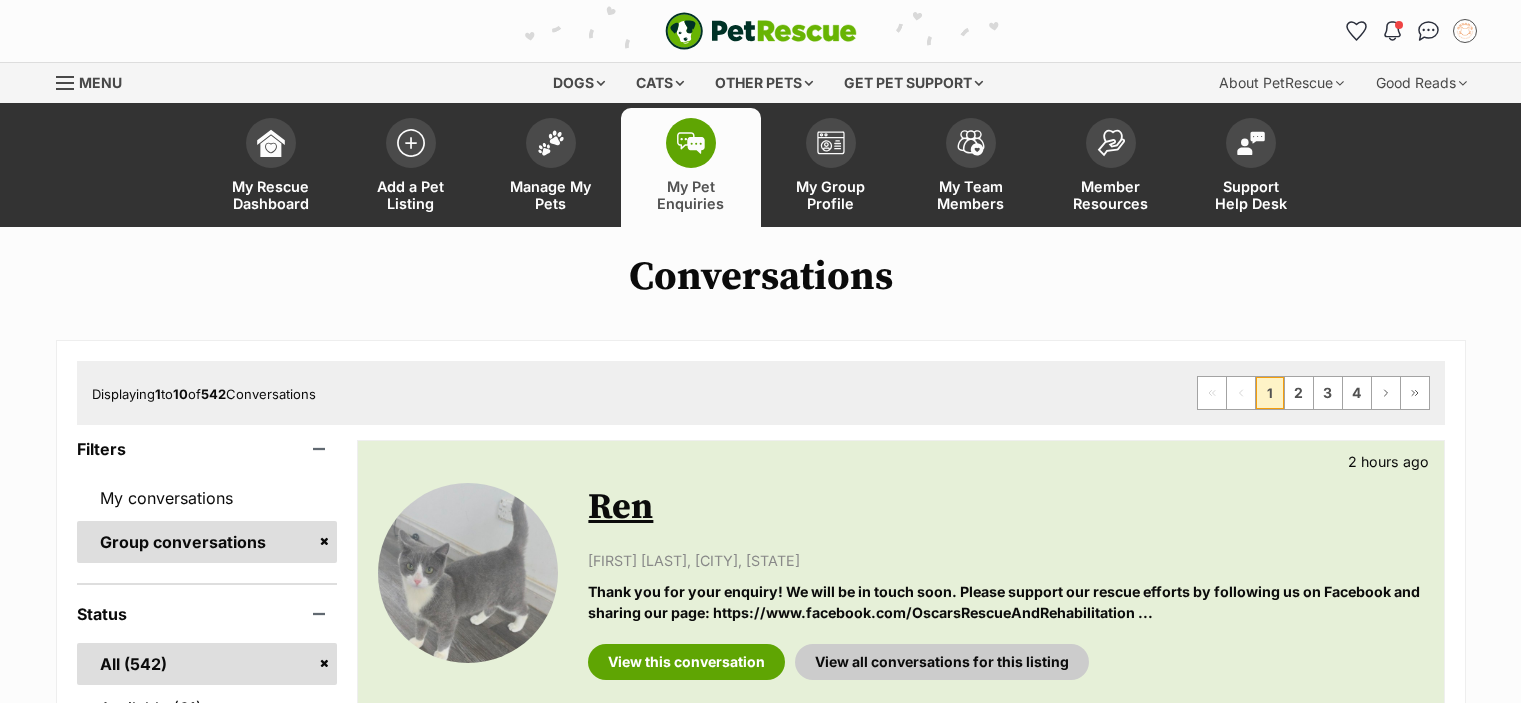 scroll, scrollTop: 0, scrollLeft: 0, axis: both 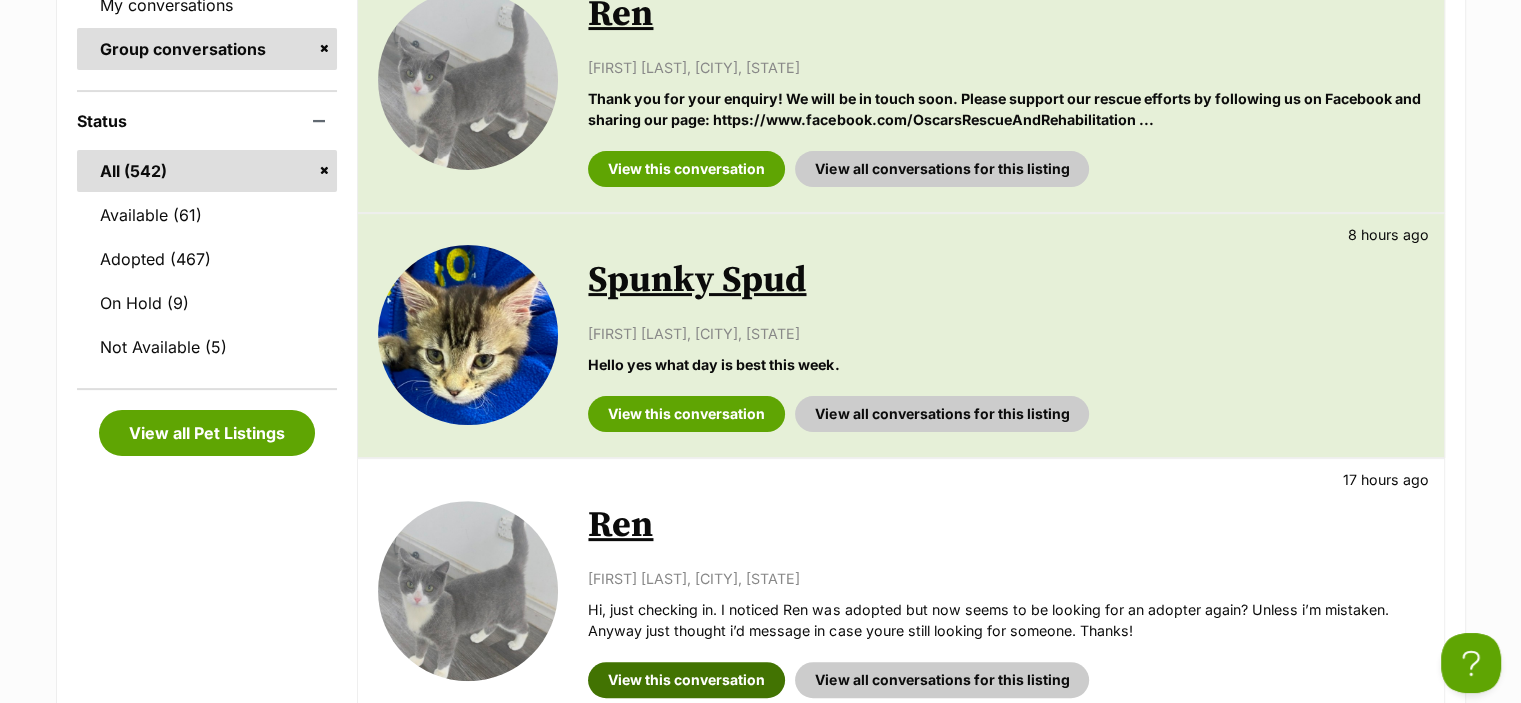 click on "View this conversation" at bounding box center [686, 680] 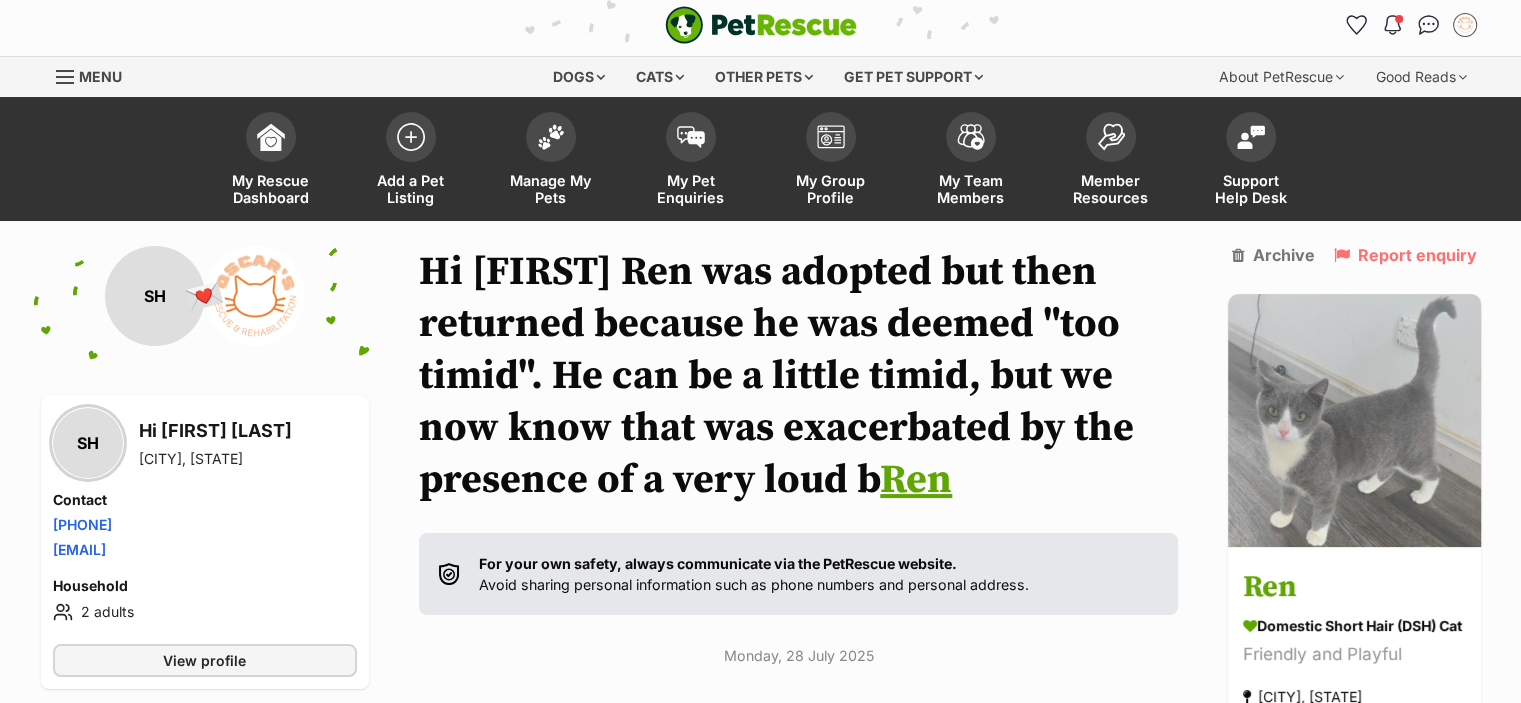 scroll, scrollTop: 0, scrollLeft: 0, axis: both 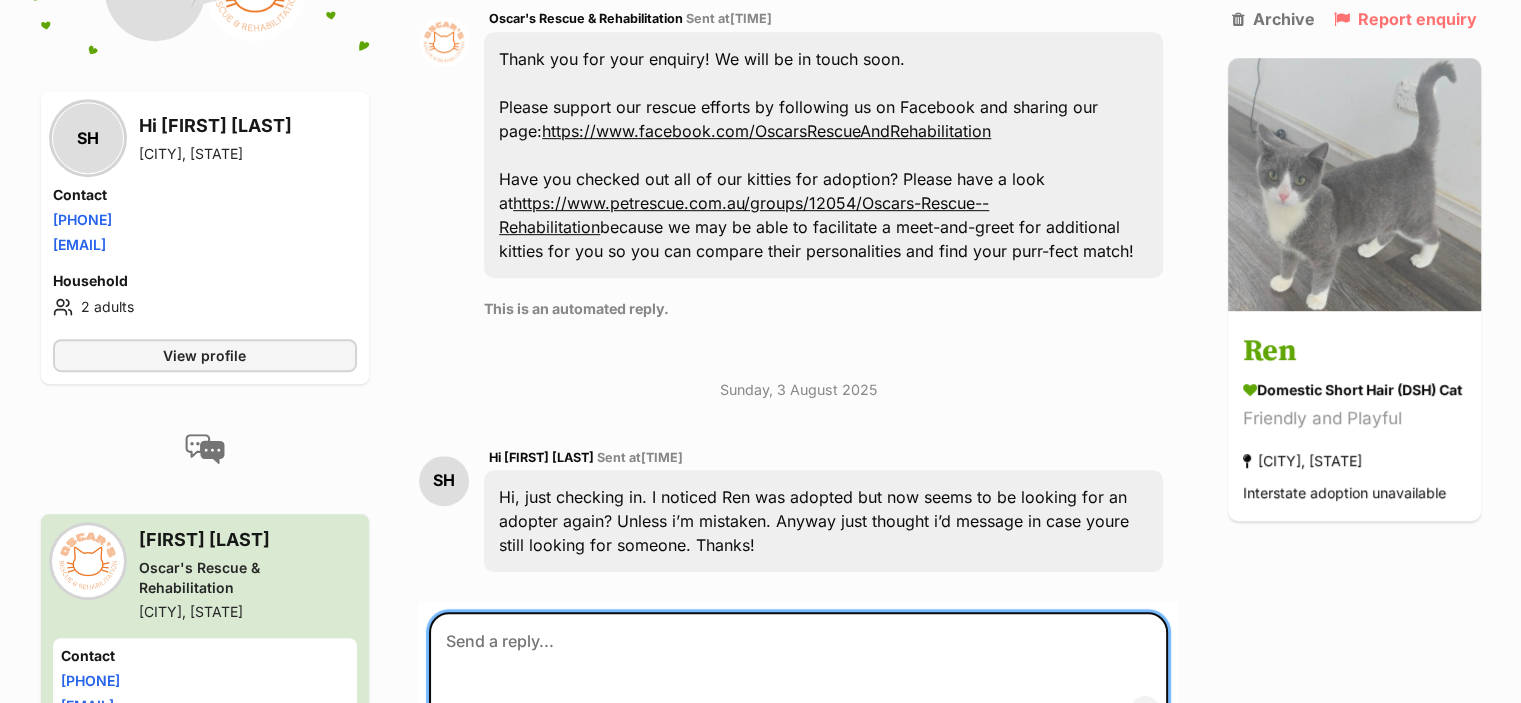 click at bounding box center [798, 672] 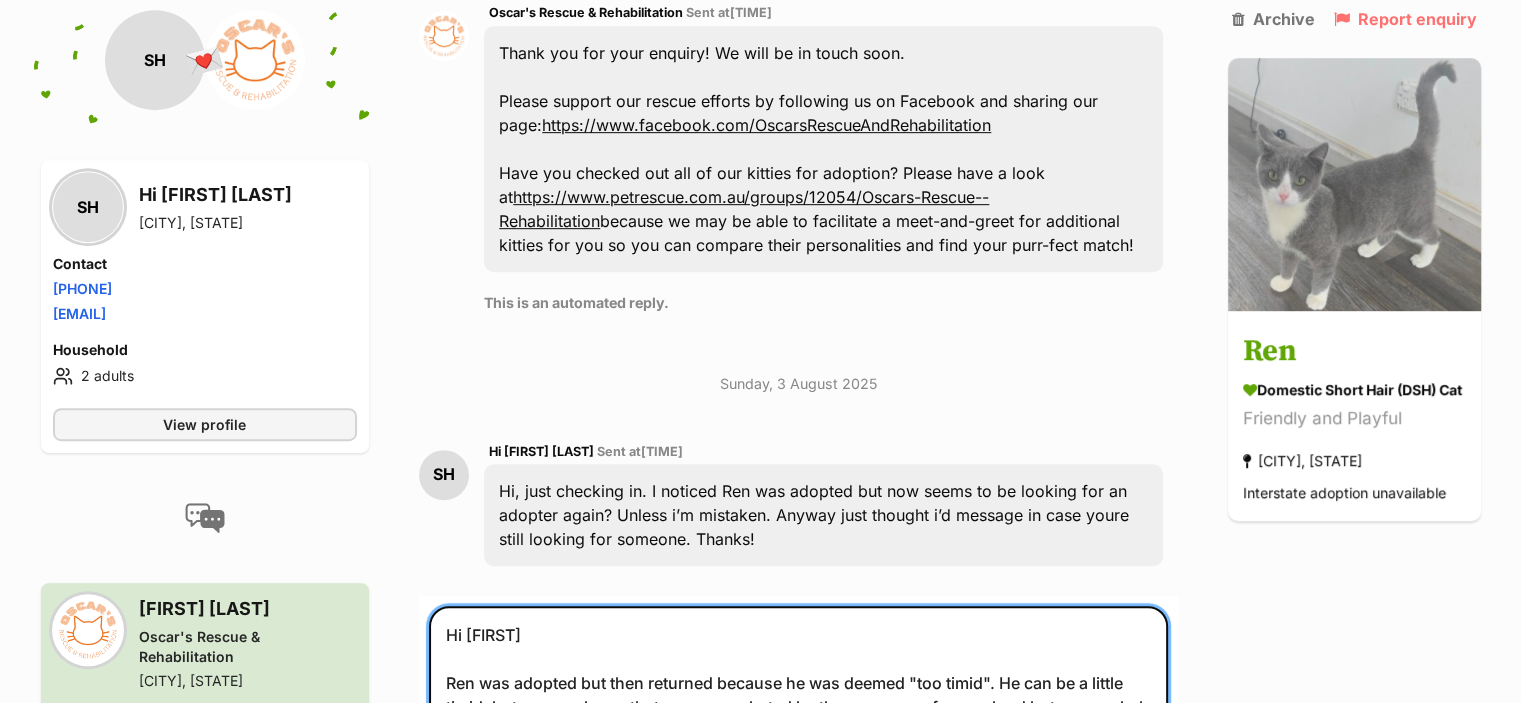 scroll, scrollTop: 1056, scrollLeft: 0, axis: vertical 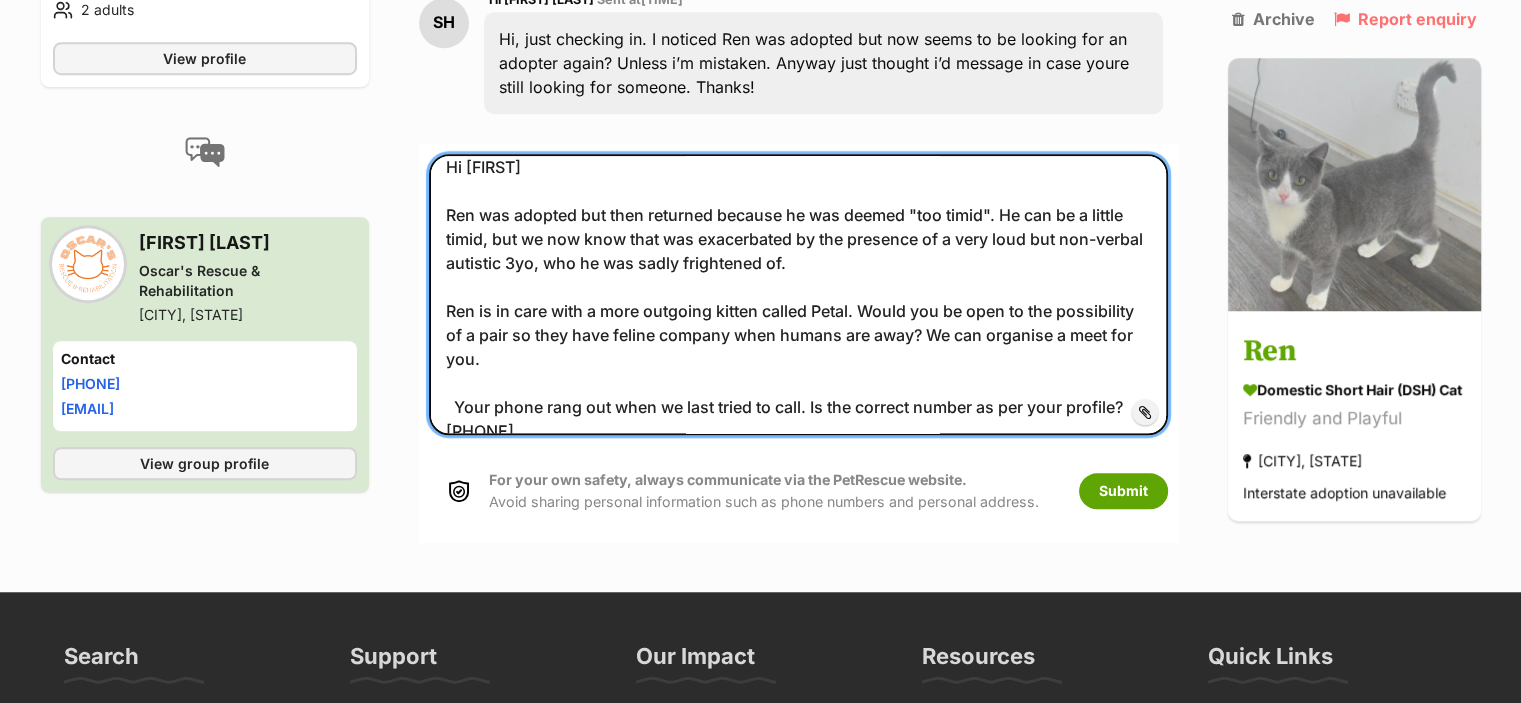 click on "Hi [FIRST]
Ren was adopted but then returned because he was deemed "too timid". He can be a little timid, but we now know that was exacerbated by the presence of a very loud but non-verbal autistic 3yo, who he was sadly frightened of.
Ren is in care with a more outgoing kitten called Petal. Would you be open to the possibility of a pair so they have feline company when humans are away? We can organise a meet for you.
Your phone rang out when we last tried to call. Is the correct number as per your profile? [PHONE]" at bounding box center [798, 294] 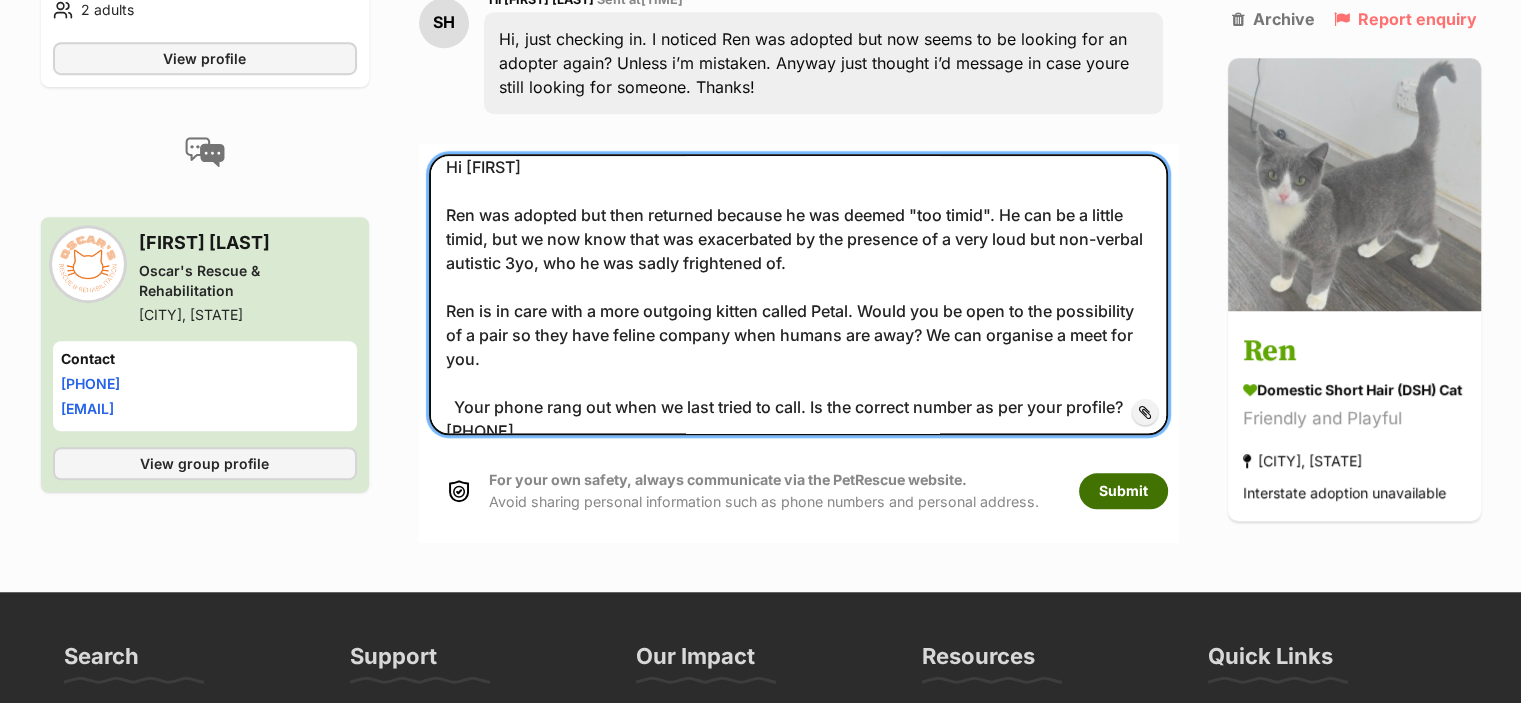 scroll, scrollTop: 23, scrollLeft: 0, axis: vertical 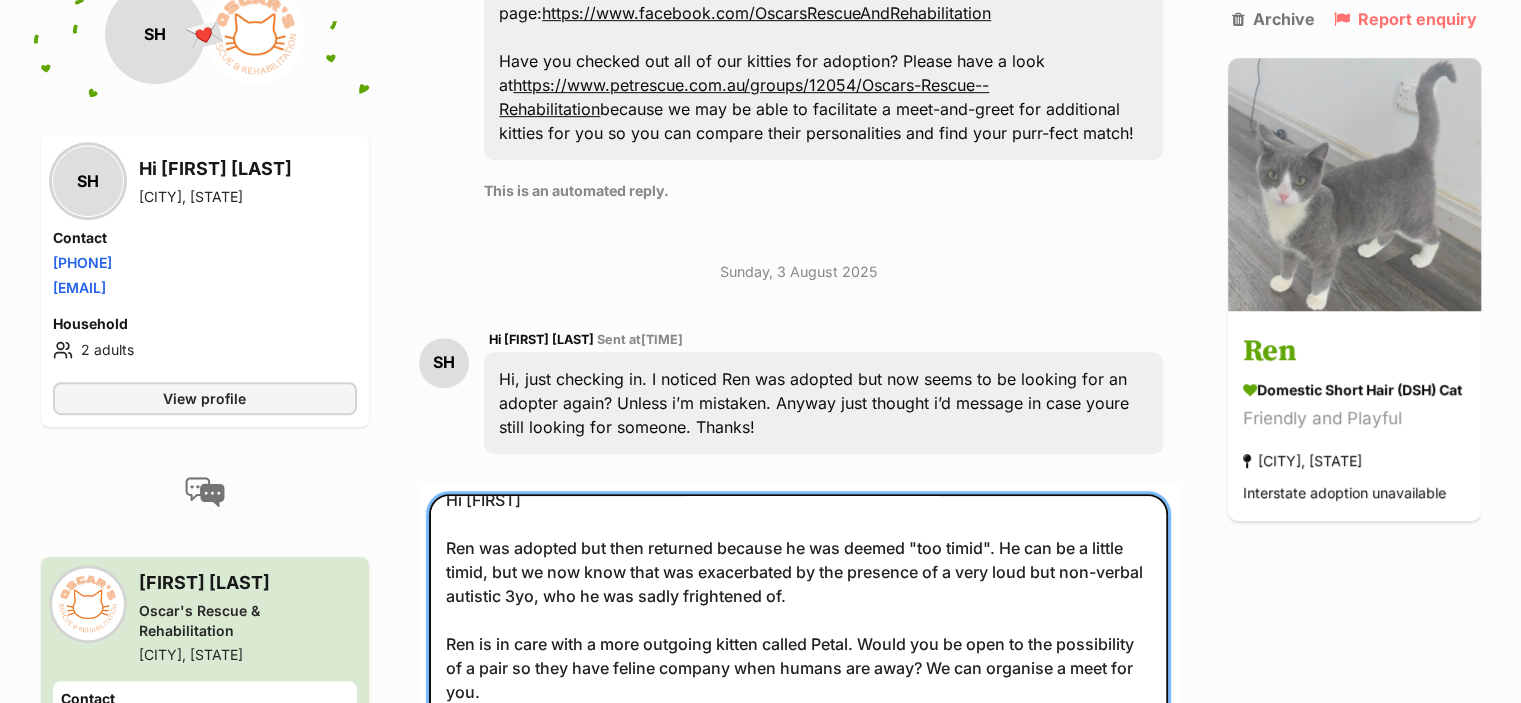 click on "Hi [FIRST]
Ren was adopted but then returned because he was deemed "too timid". He can be a little timid, but we now know that was exacerbated by the presence of a very loud but non-verbal autistic 3yo, who he was sadly frightened of.
Ren is in care with a more outgoing kitten called Petal. Would you be open to the possibility of a pair so they have feline company when humans are away? We can organise a meet for you.
Your phone rang out when we last tried to call. Is the correct number as per your profile? [PHONE]" at bounding box center (798, 634) 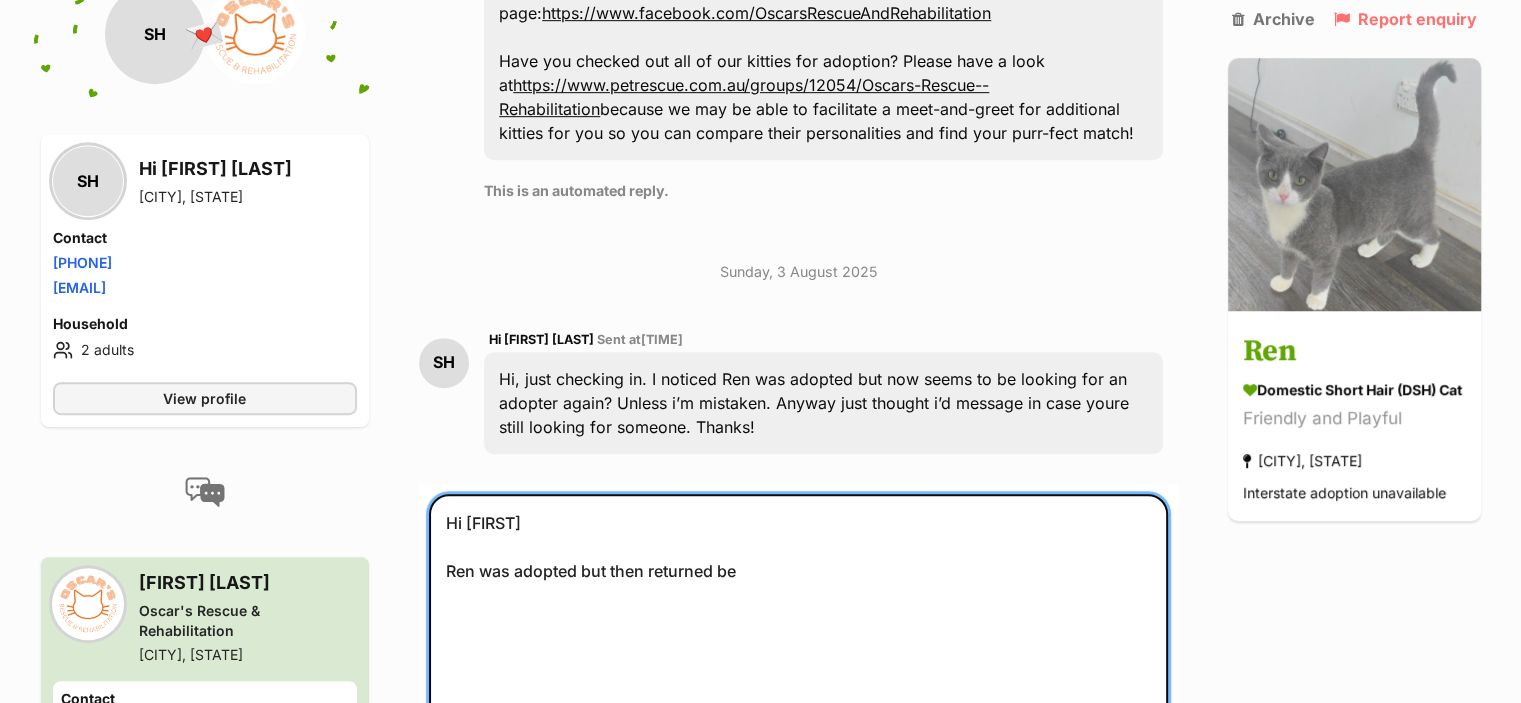 scroll, scrollTop: 16, scrollLeft: 0, axis: vertical 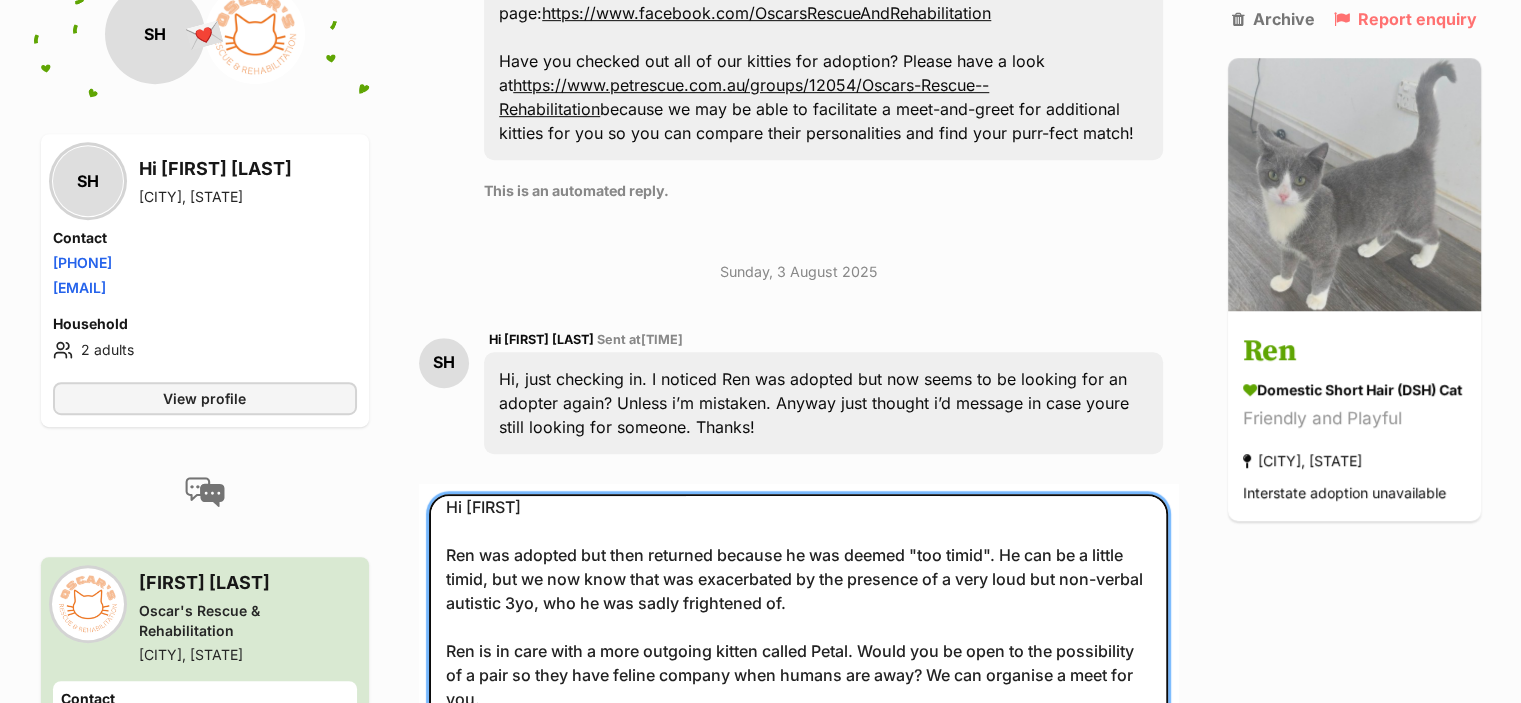 type on "Hi [FIRST]
Ren was adopted but then returned because he was deemed "too timid". He can be a little timid, but we now know that was exacerbated by the presence of a very loud but non-verbal autistic 3yo, who he was sadly frightened of.
Ren is in care with a more outgoing kitten called Petal. Would you be open to the possibility of a pair so they have feline company when humans are away? We can organise a meet for you.
Your phone rang out when we last tried to call. Is the correct number as per your profile? 0407 550 095" 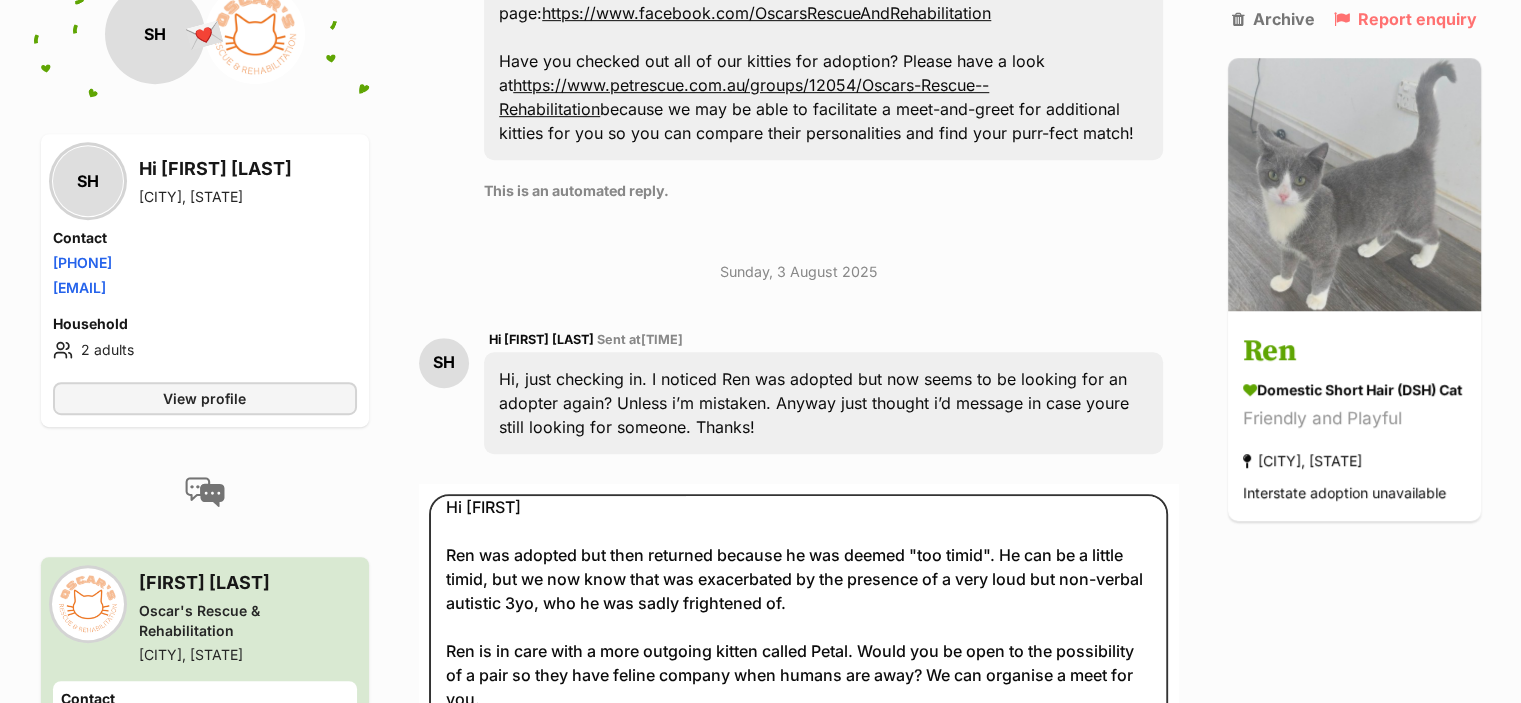 click on "Submit" at bounding box center (1123, 831) 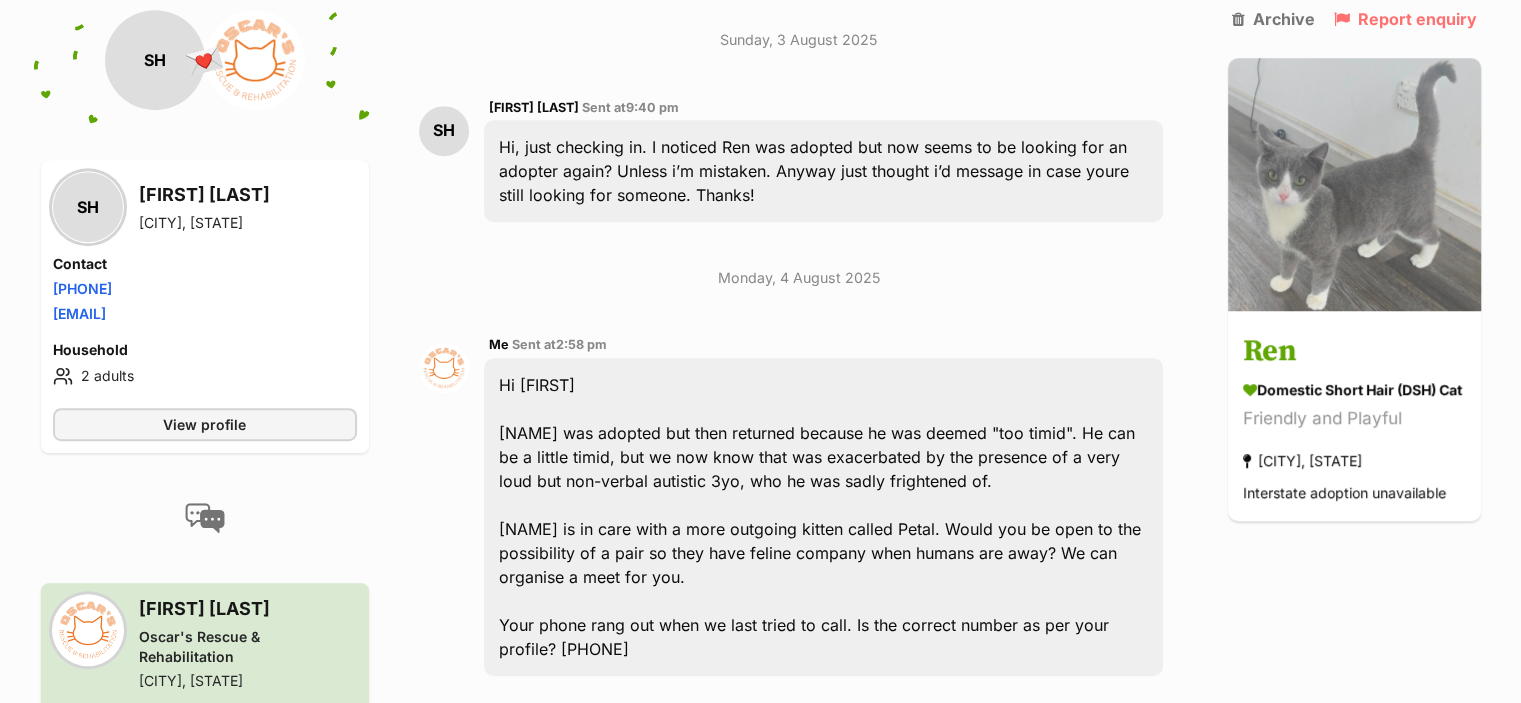 scroll, scrollTop: 0, scrollLeft: 0, axis: both 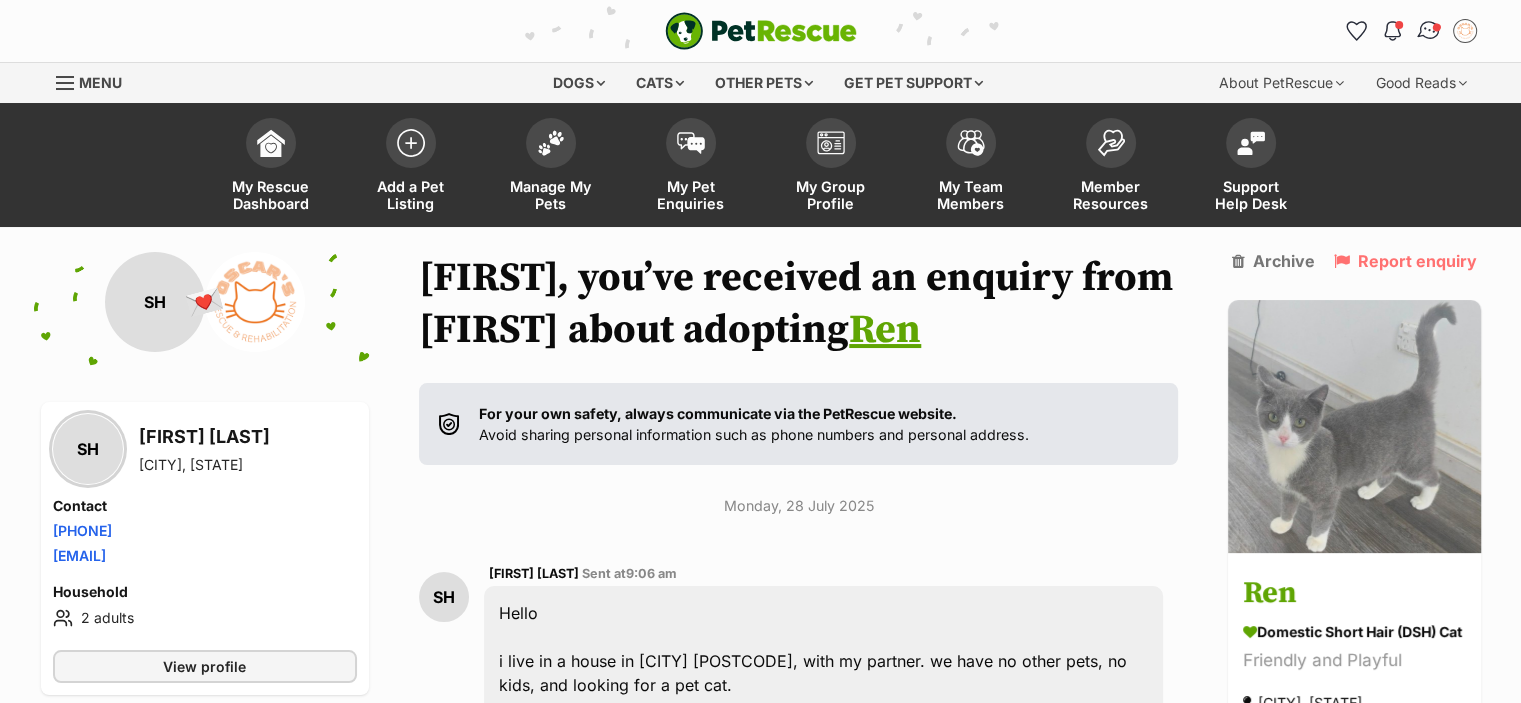 click at bounding box center (1428, 31) 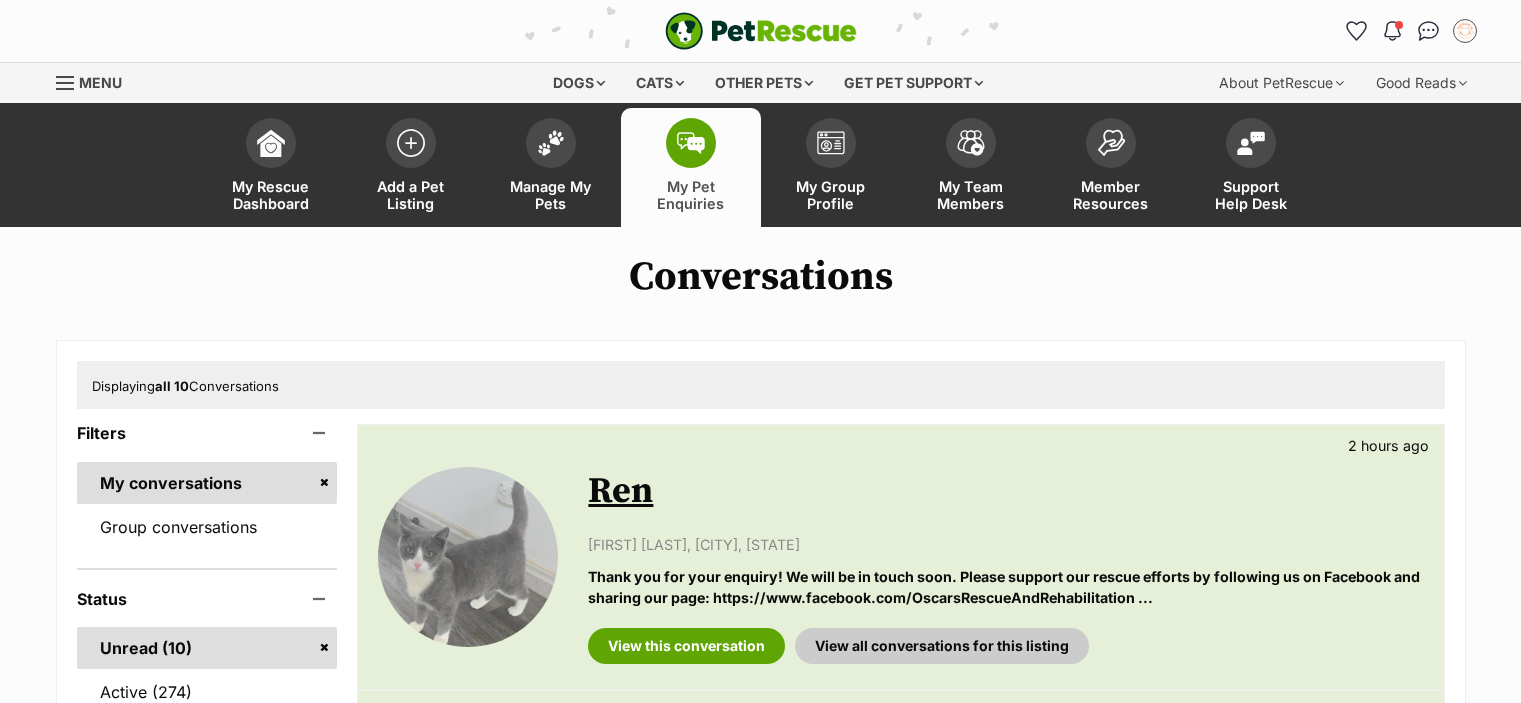 scroll, scrollTop: 0, scrollLeft: 0, axis: both 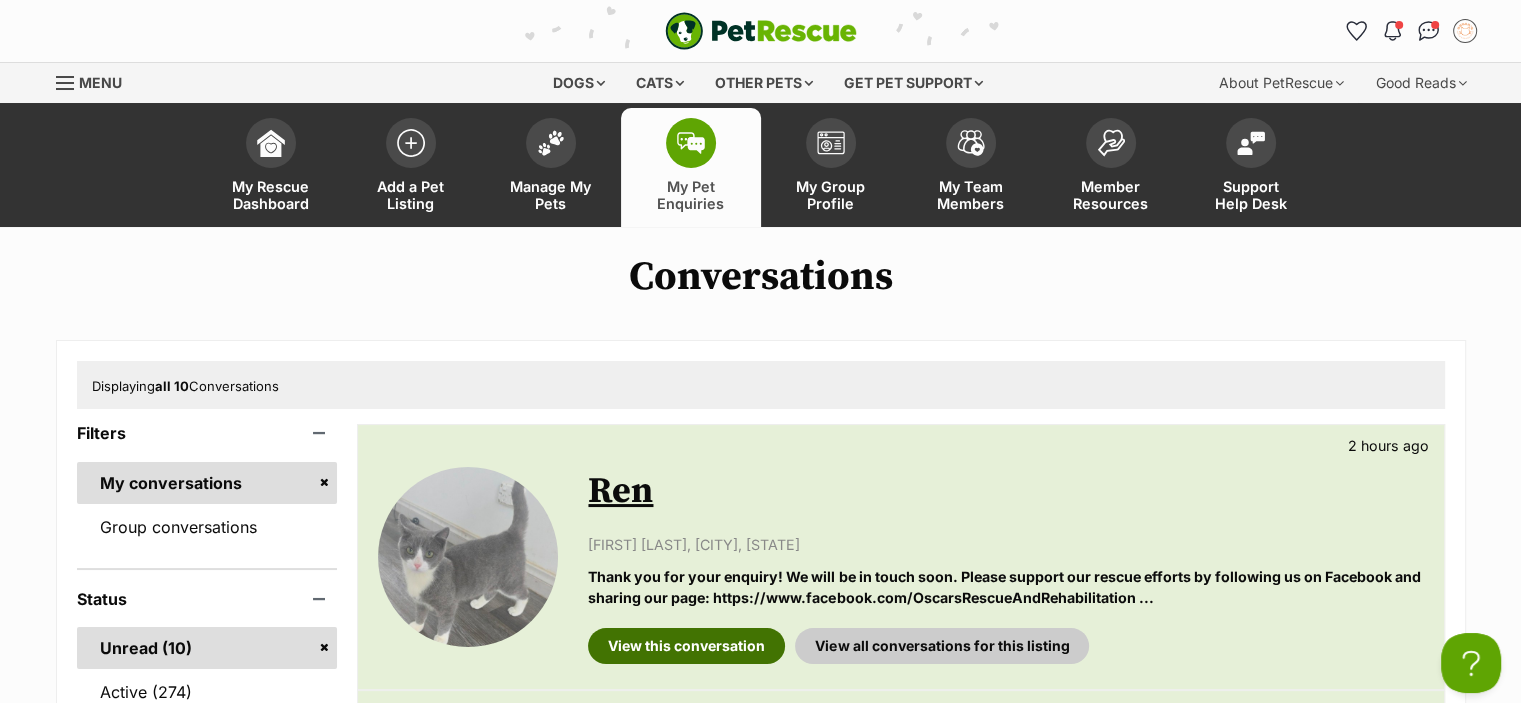 click on "View this conversation" at bounding box center [686, 646] 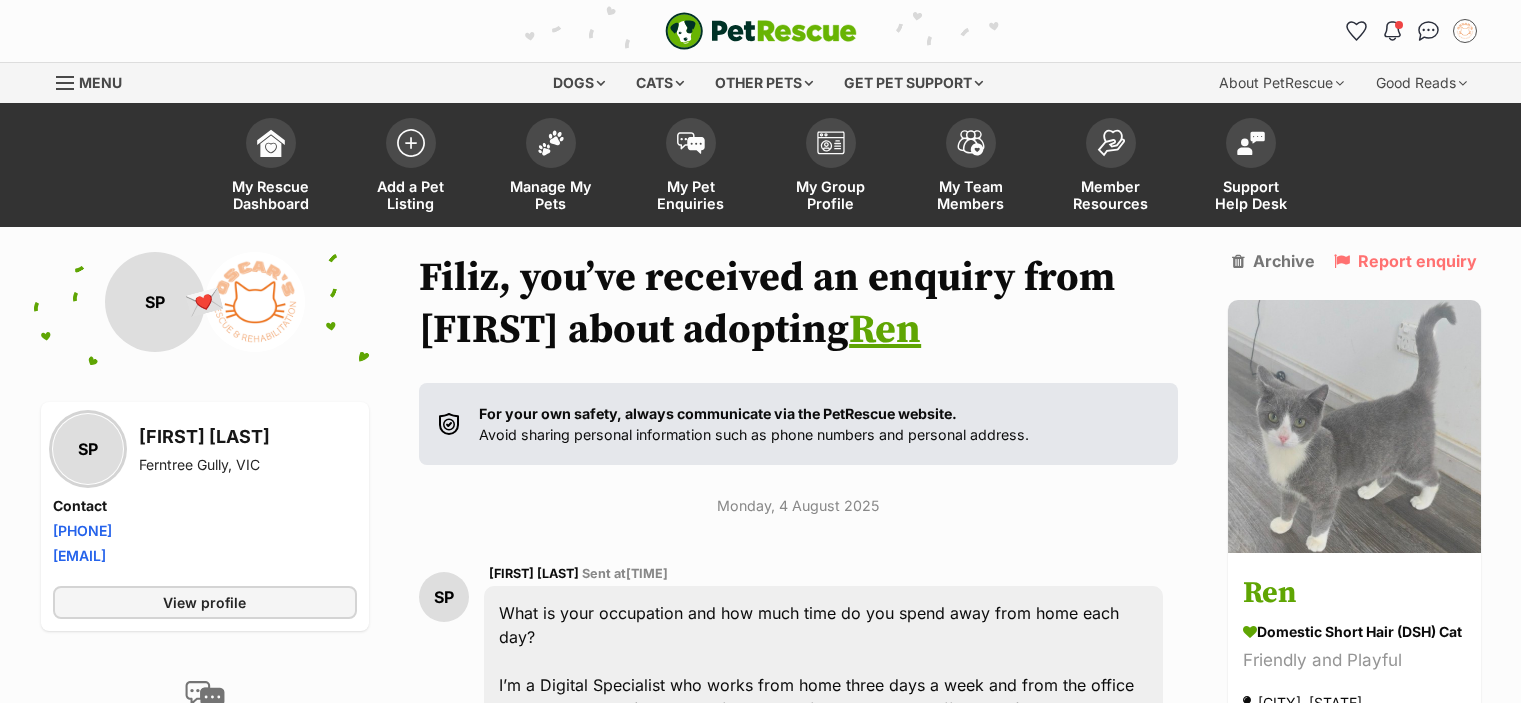 scroll, scrollTop: 0, scrollLeft: 0, axis: both 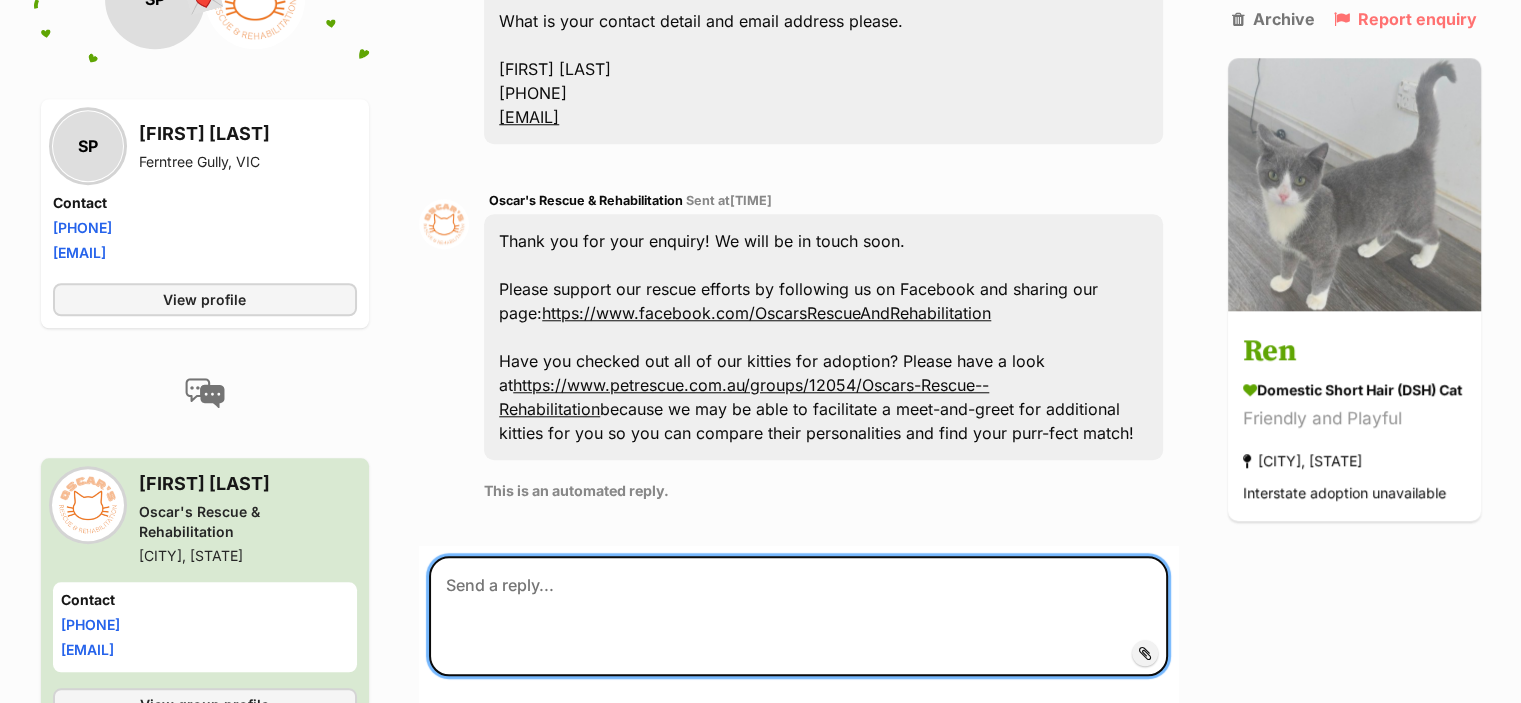 click at bounding box center (798, 616) 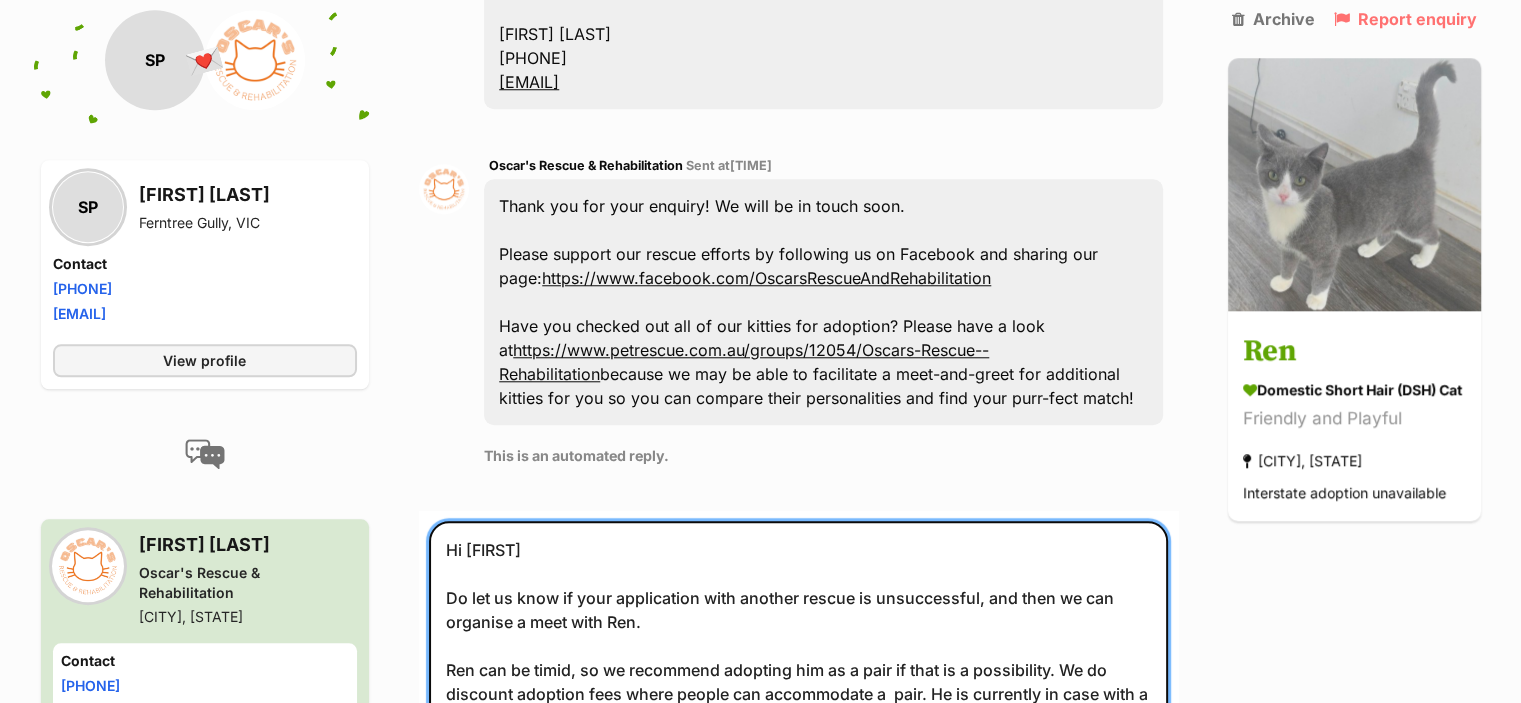 scroll, scrollTop: 1827, scrollLeft: 0, axis: vertical 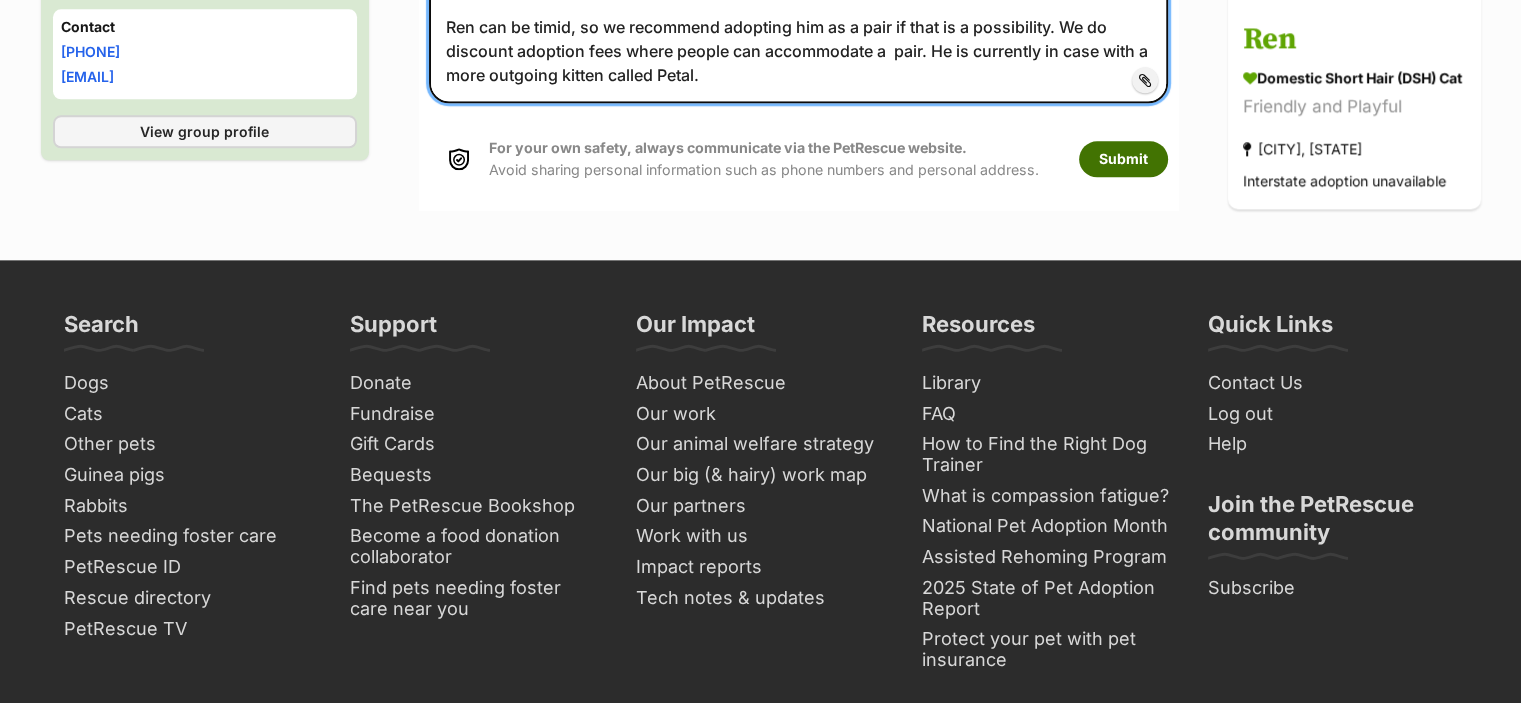 type on "Hi [FIRST]
Do let us know if your application with another rescue is unsuccessful, and then we can organise a meet with Ren.
Ren can be timid, so we recommend adopting him as a pair if that is a possibility. We do discount adoption fees where people can accommodate a  pair. He is currently in case with a more outgoing kitten called Petal." 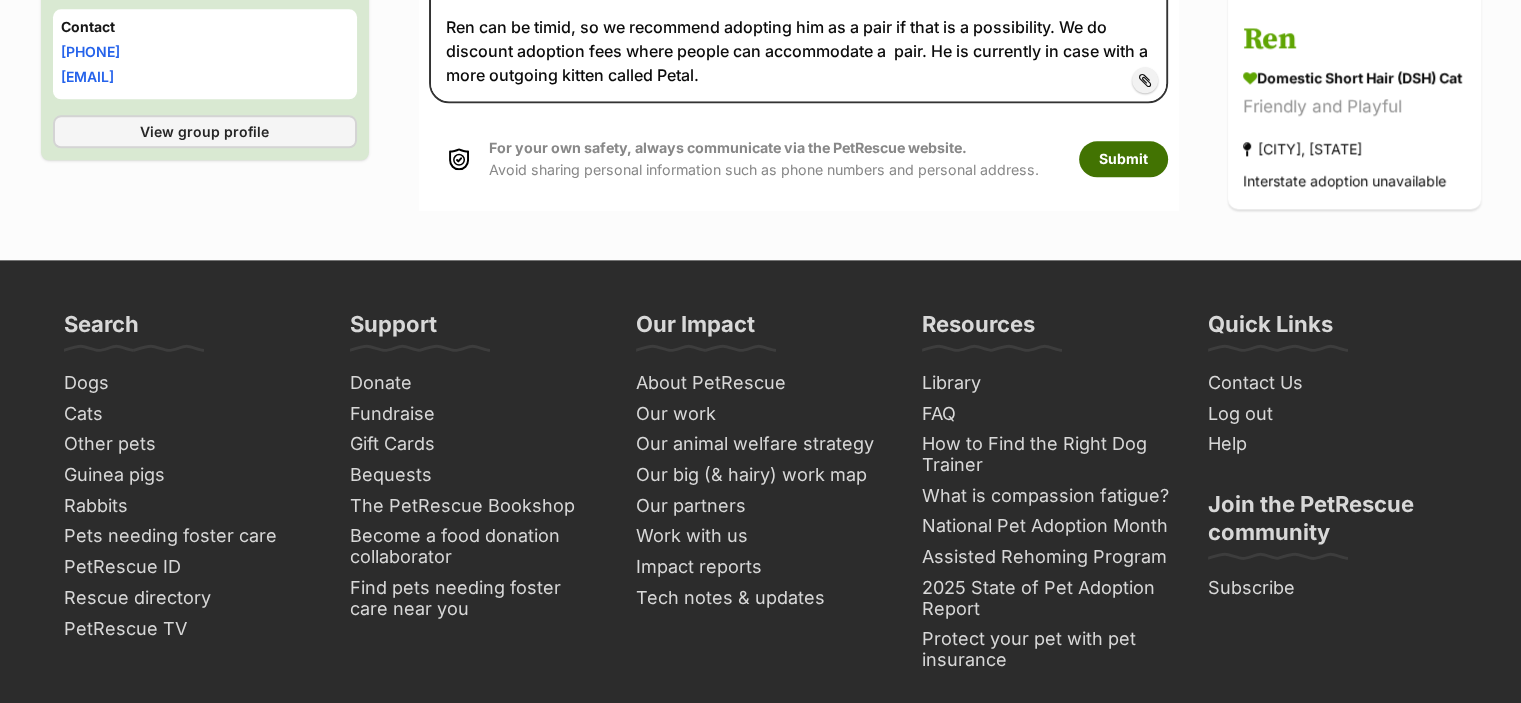 click on "Submit" at bounding box center (1123, 159) 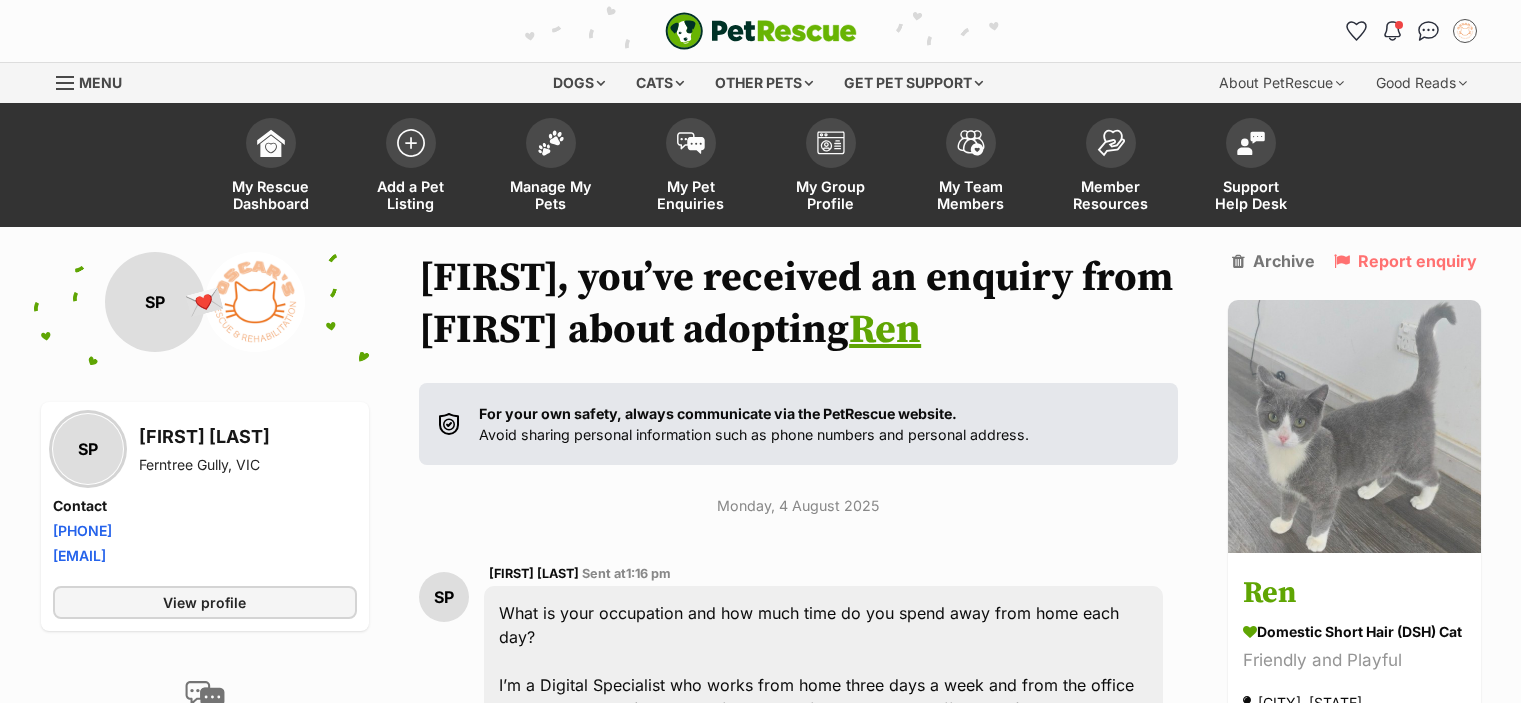 scroll, scrollTop: 2346, scrollLeft: 0, axis: vertical 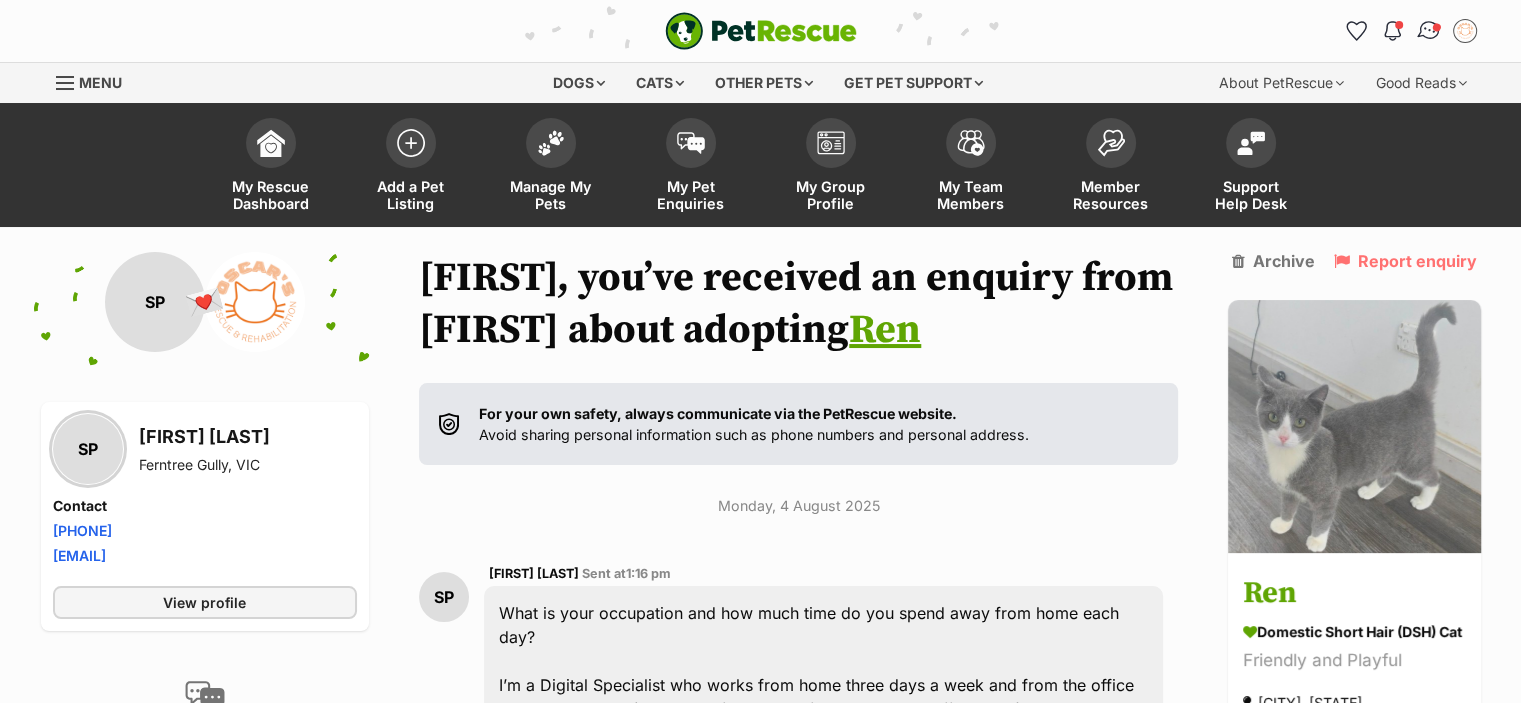 click at bounding box center (1428, 31) 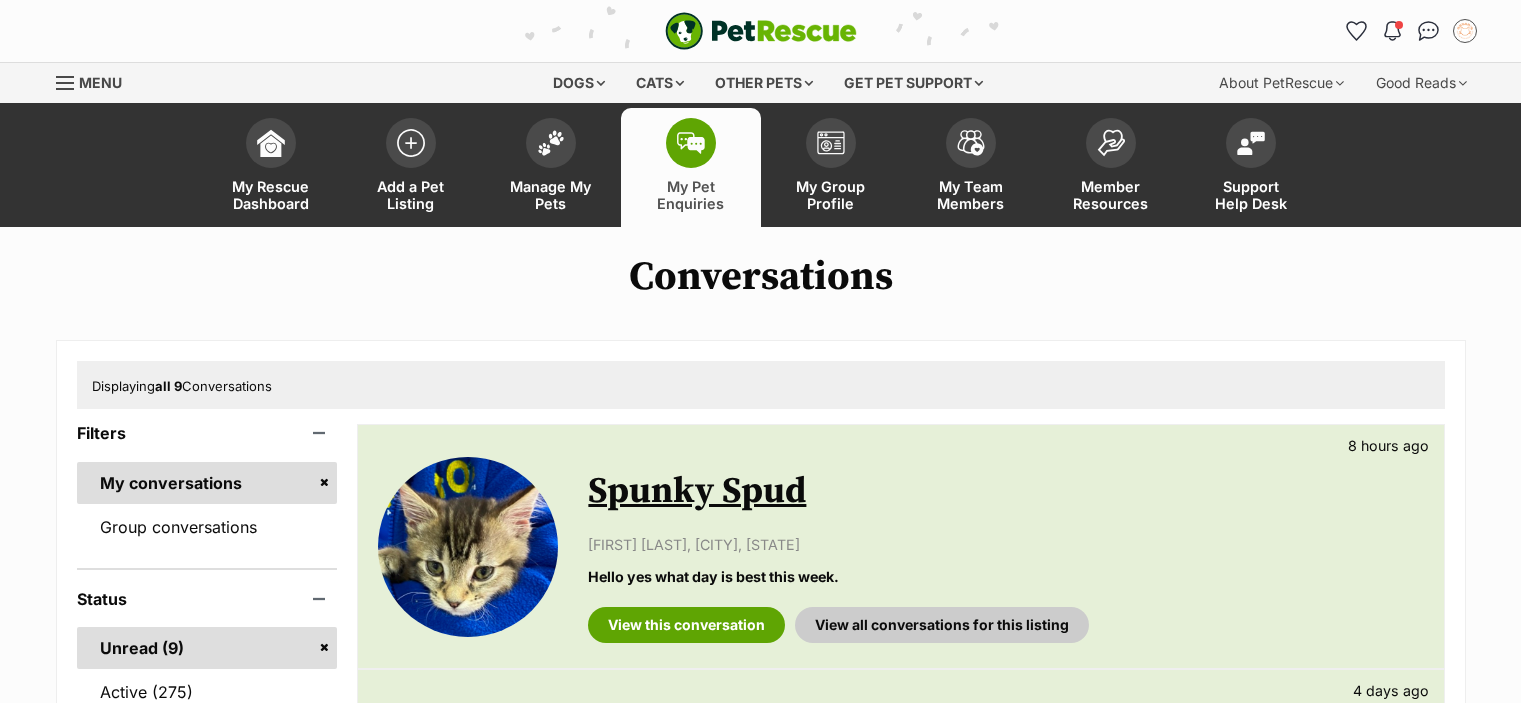 scroll, scrollTop: 0, scrollLeft: 0, axis: both 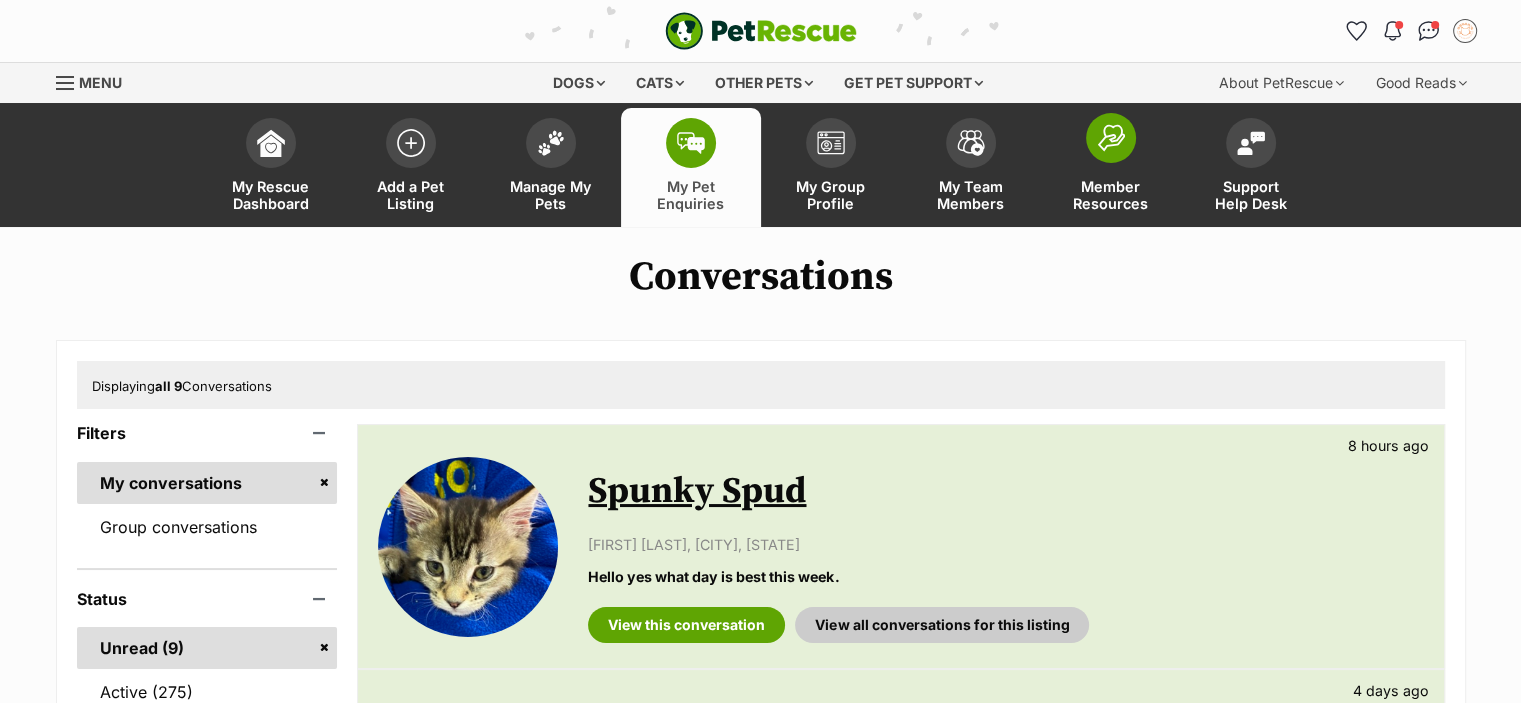 click on "Member Resources" at bounding box center (1111, 167) 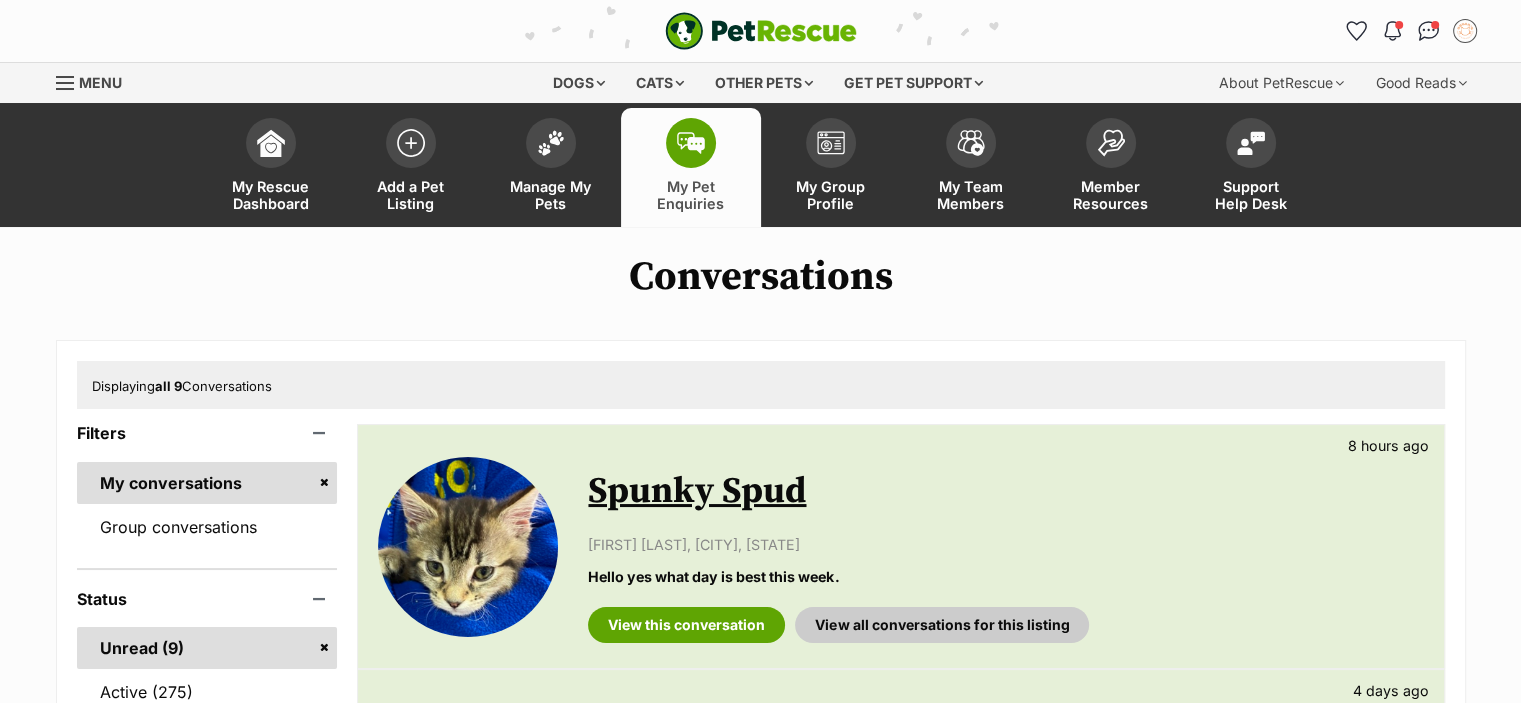 click on "Conversations
Displaying  all 9  Conversations
Filters
My conversations
Group conversations
Status
Unread (9)
Active (275)
Archived (183)
Status
All (9)
Available (7)
Adopted (2)
View all Pet Listings
Available
Spunky Spud
8 hours ago
[FIRST] [LAST], [CITY], [STATE]
Hello yes what day is best this week.
View this conversation
View all conversations for this listing
Adopted
Poppy
4 days ago
[FIRST] [LAST], [CITY], [STATE]
Hello! I’m sorry to say that we have been offered another kitten, which my son has fallen in love with.
Sincerely wishing you and Poppy all the best.
X
View this conversation
View all conversations for this listing
Available
Ren
7 days ago
[FIRST] [LAST], [CITY], [STATE]
View this conversation" at bounding box center [760, 1575] 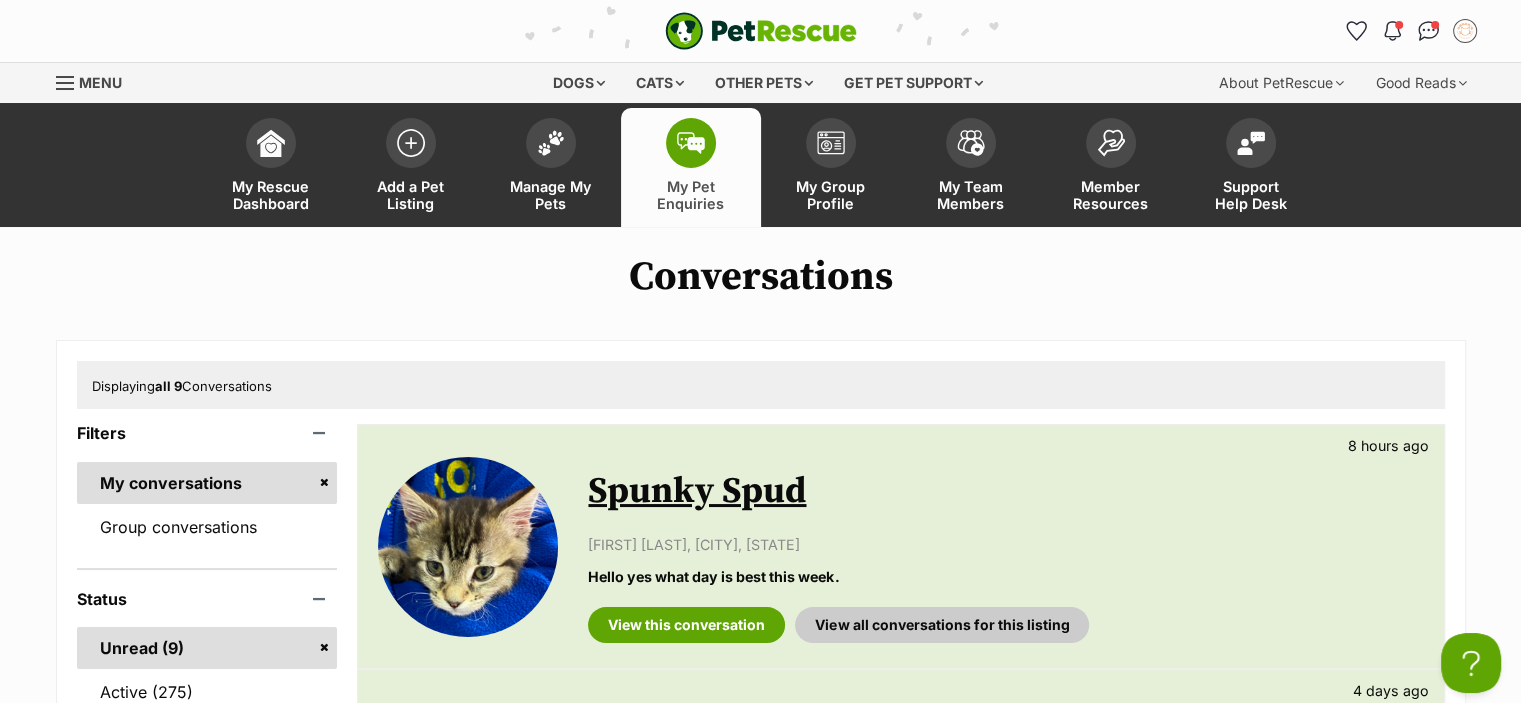 scroll, scrollTop: 0, scrollLeft: 0, axis: both 